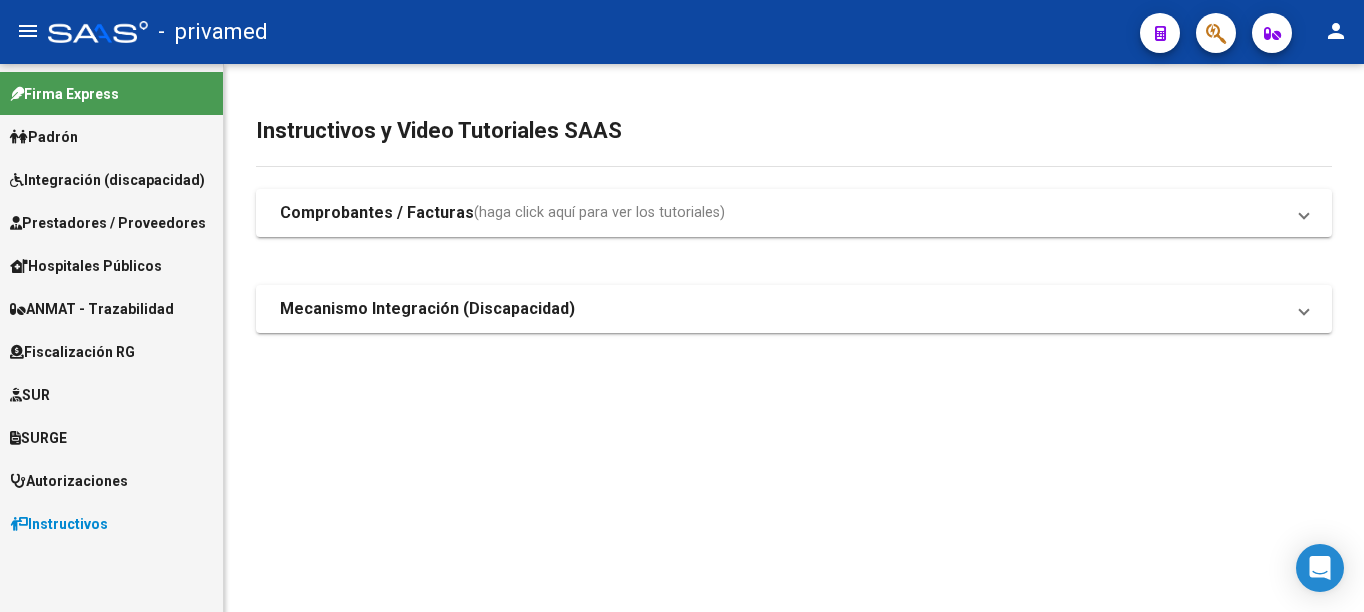 scroll, scrollTop: 0, scrollLeft: 0, axis: both 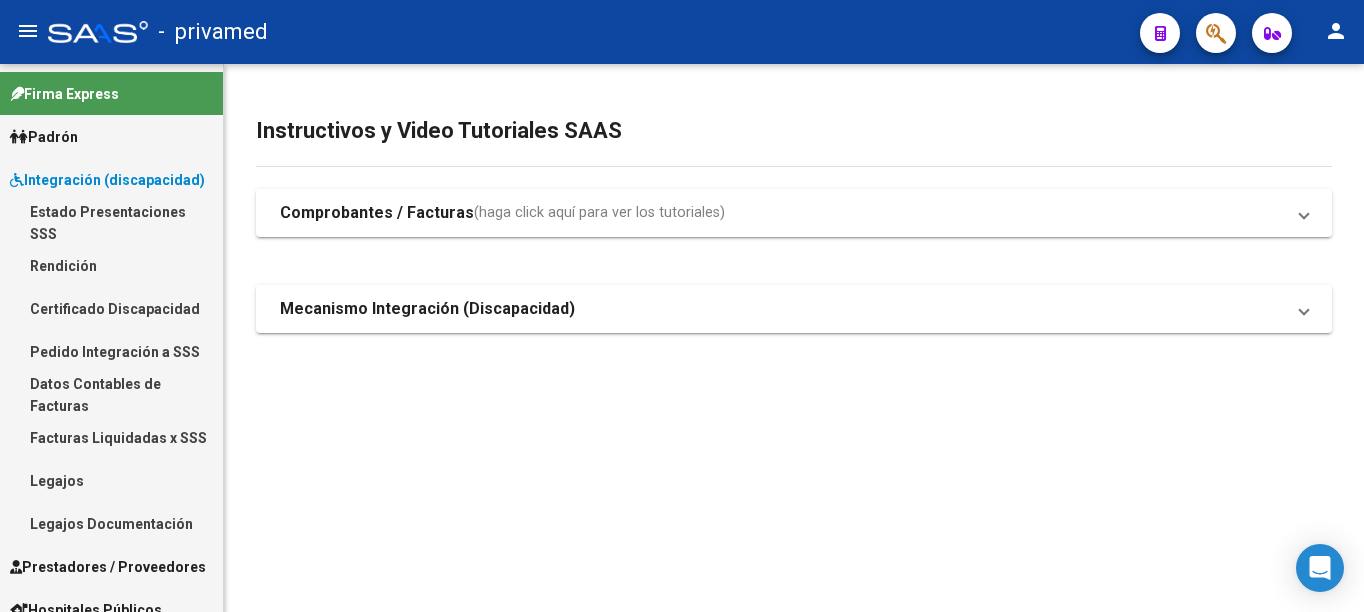 click on "Pedido Integración a SSS" at bounding box center [111, 351] 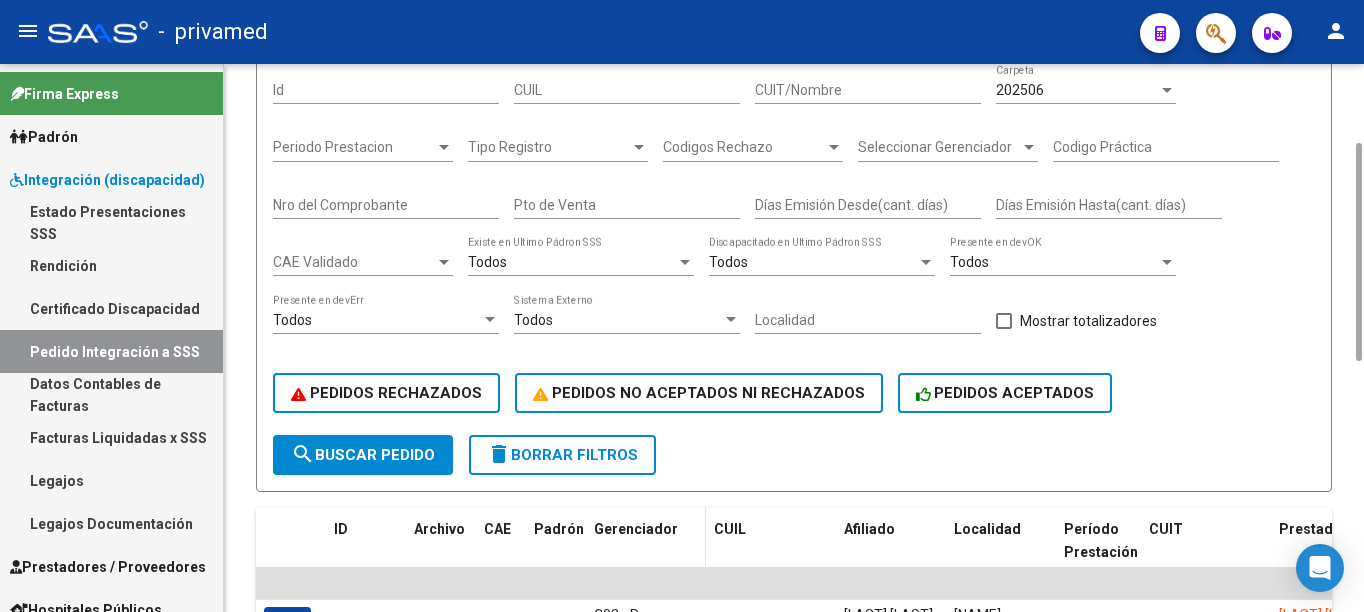 scroll, scrollTop: 400, scrollLeft: 0, axis: vertical 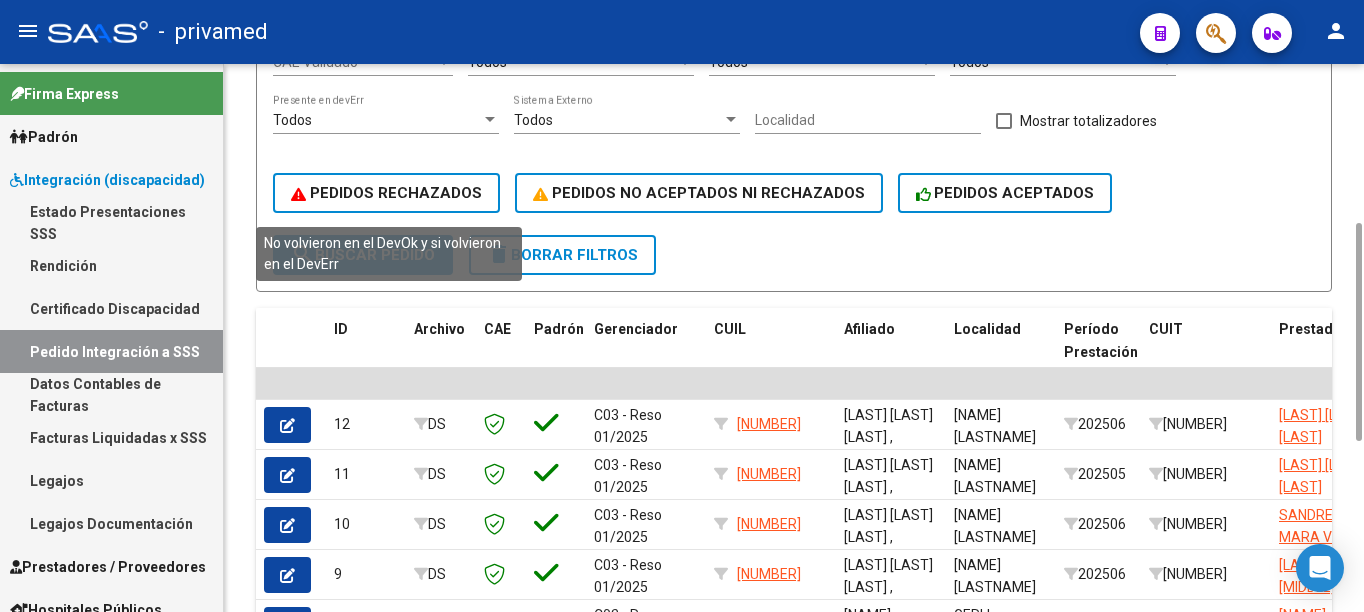 click on "PEDIDOS RECHAZADOS" 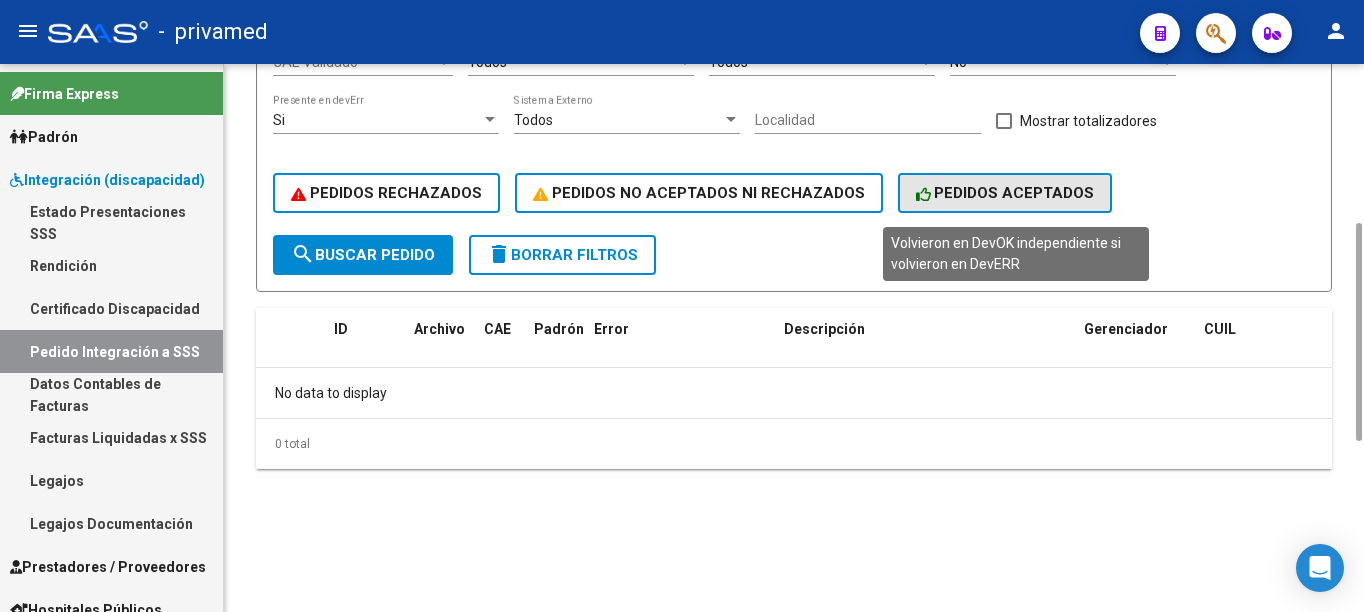 click on "PEDIDOS ACEPTADOS" 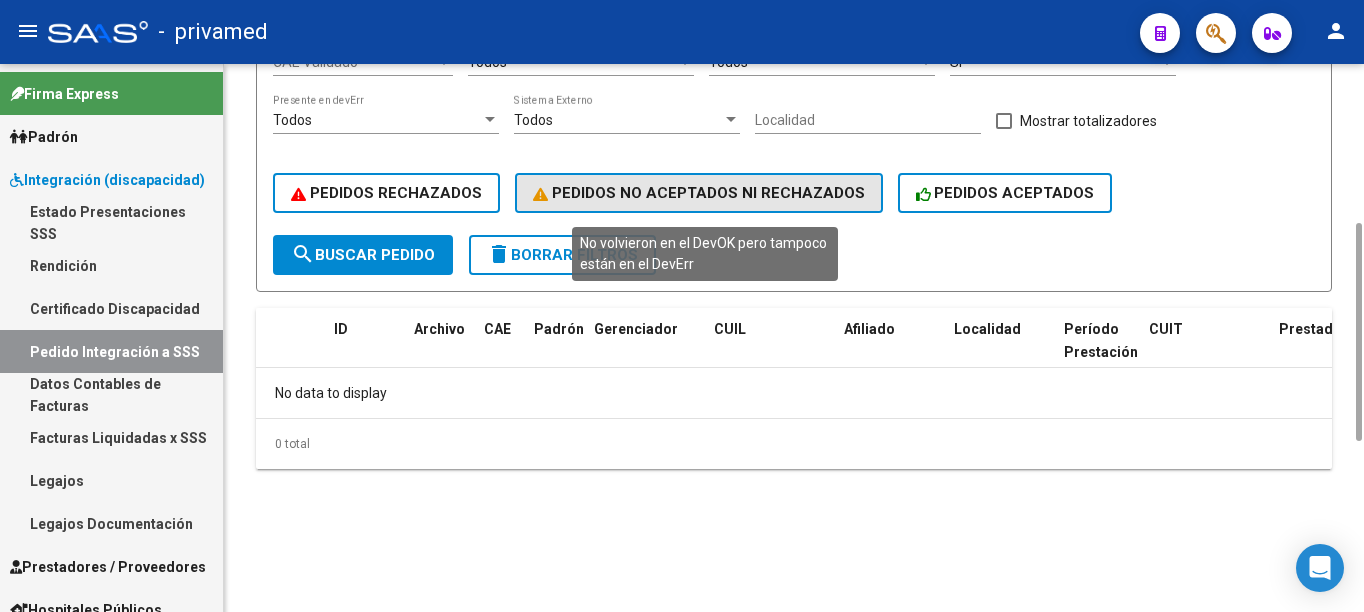 click on "PEDIDOS NO ACEPTADOS NI RECHAZADOS" 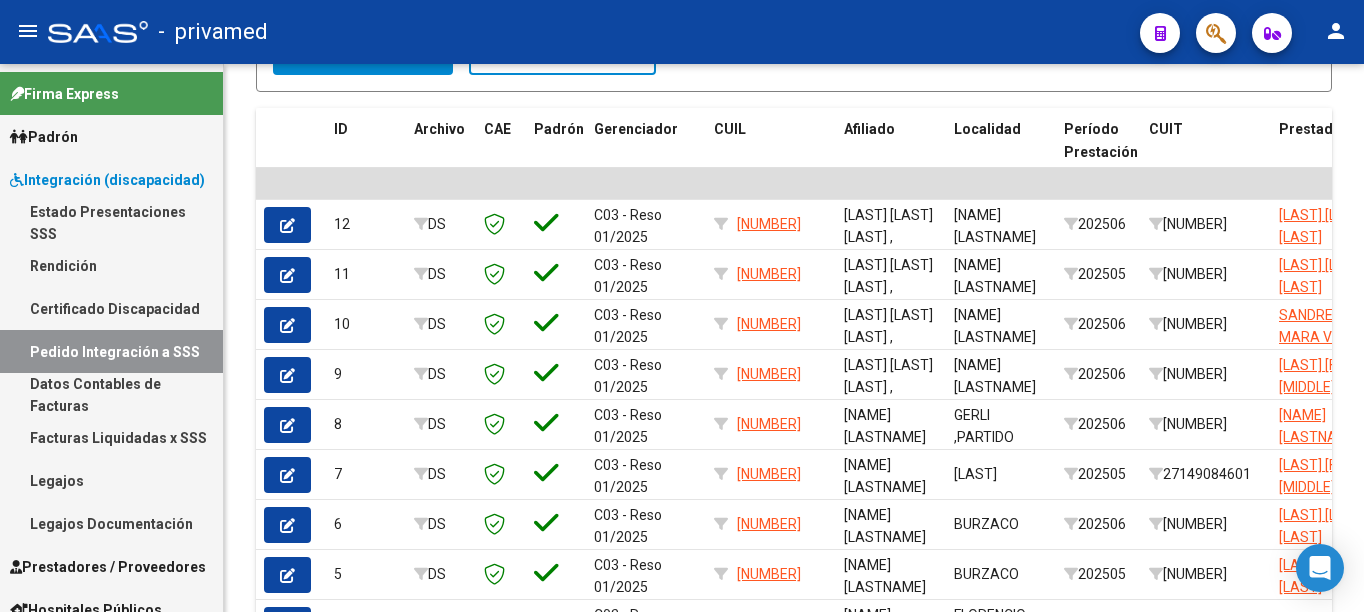 scroll, scrollTop: 826, scrollLeft: 0, axis: vertical 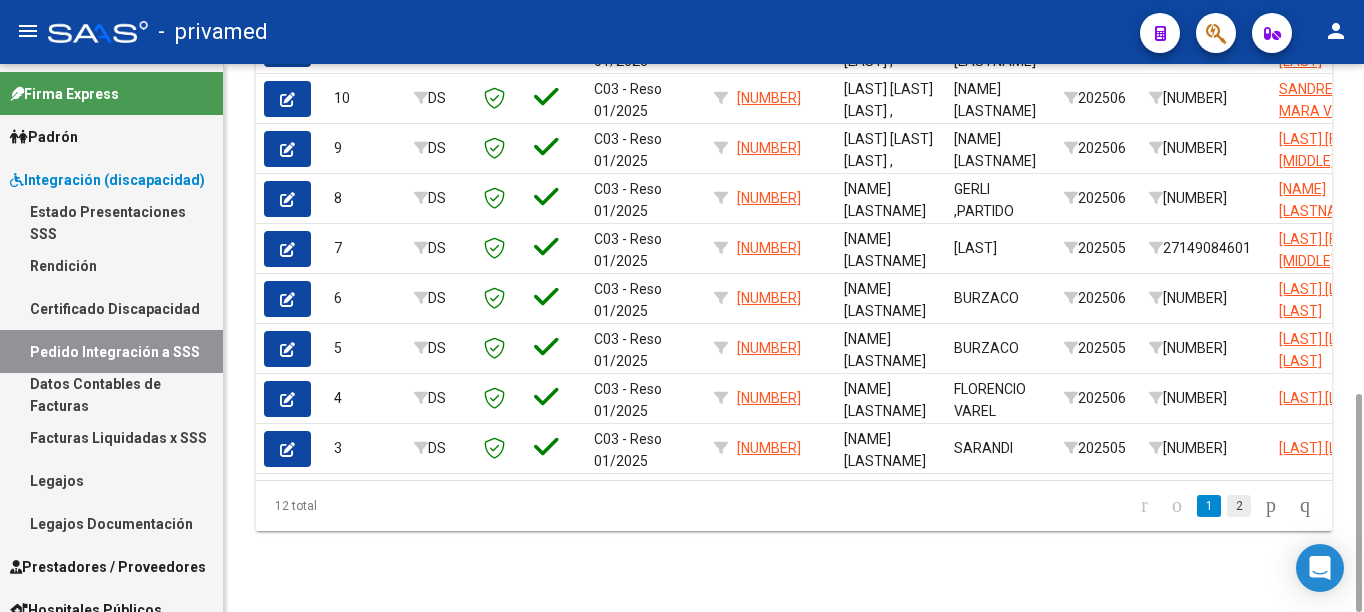 click on "2" 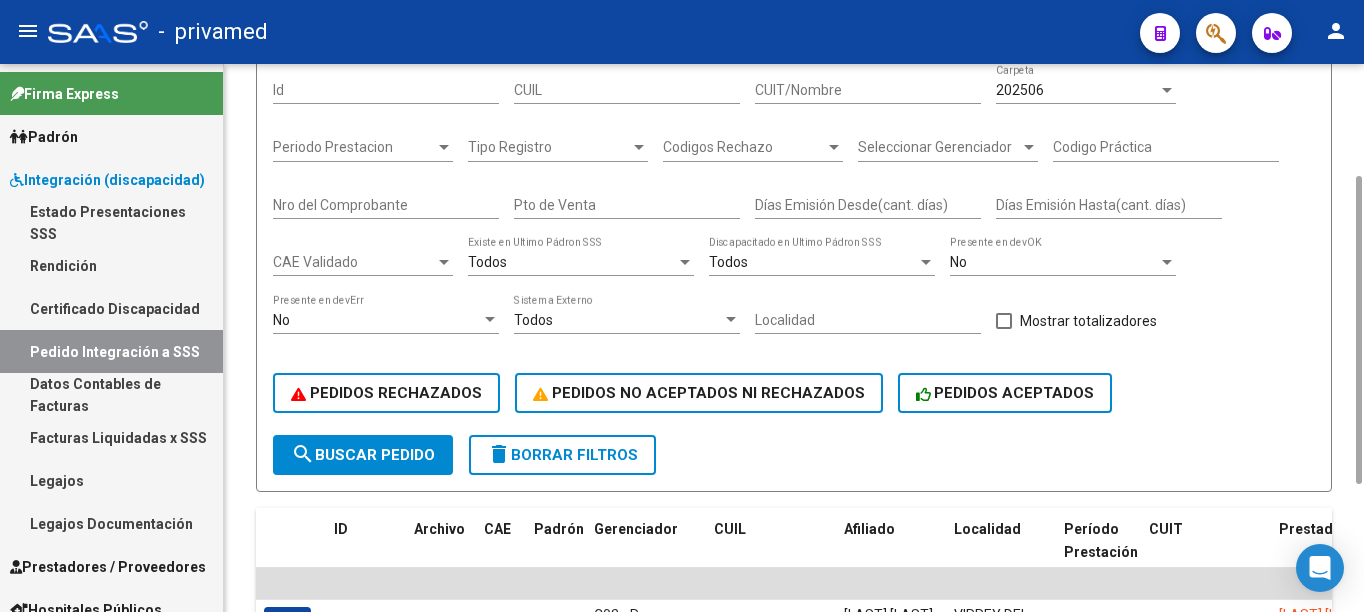 scroll, scrollTop: 426, scrollLeft: 0, axis: vertical 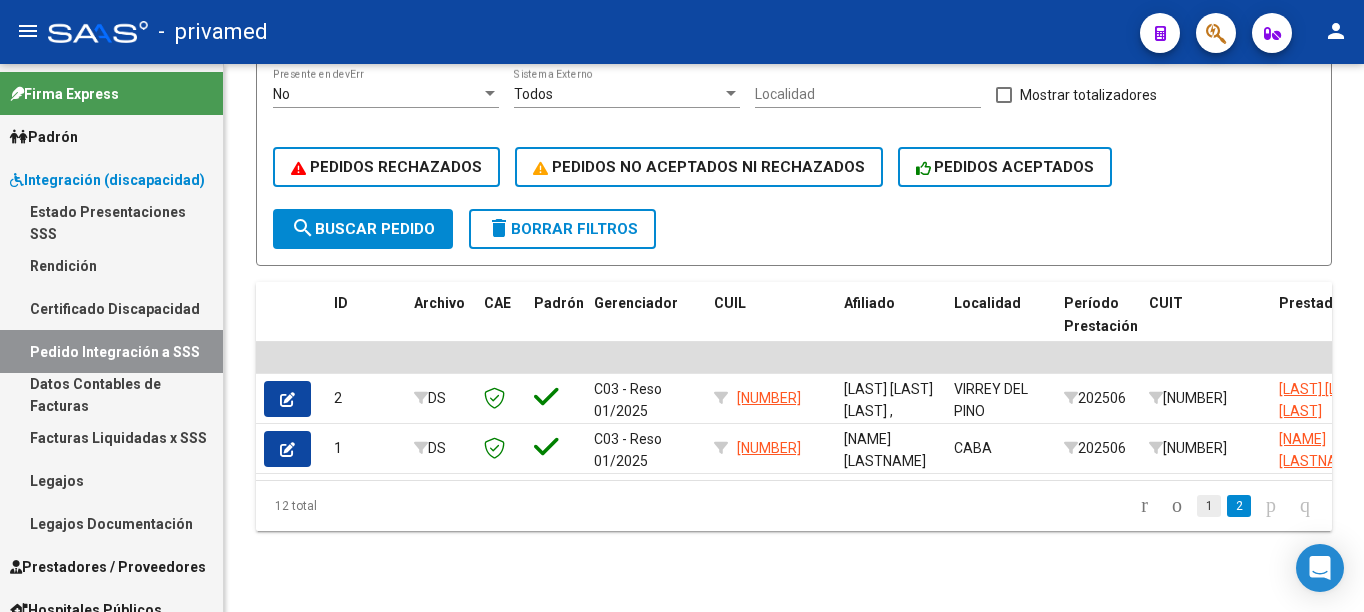 click on "1" 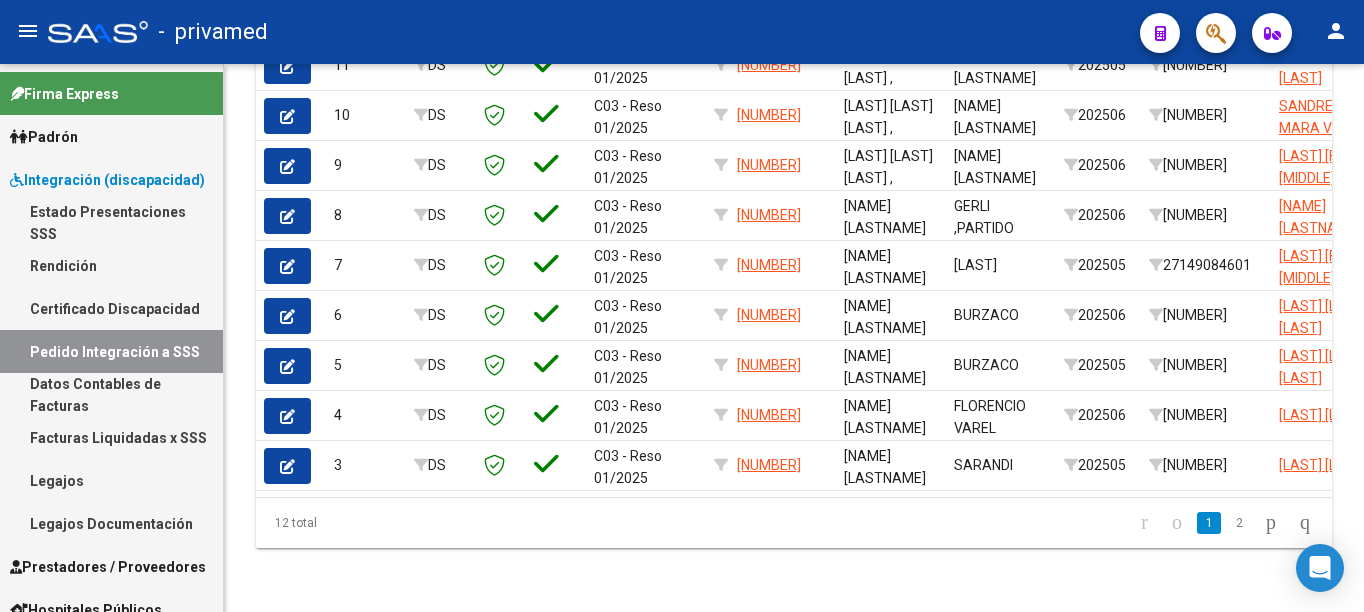 scroll, scrollTop: 226, scrollLeft: 0, axis: vertical 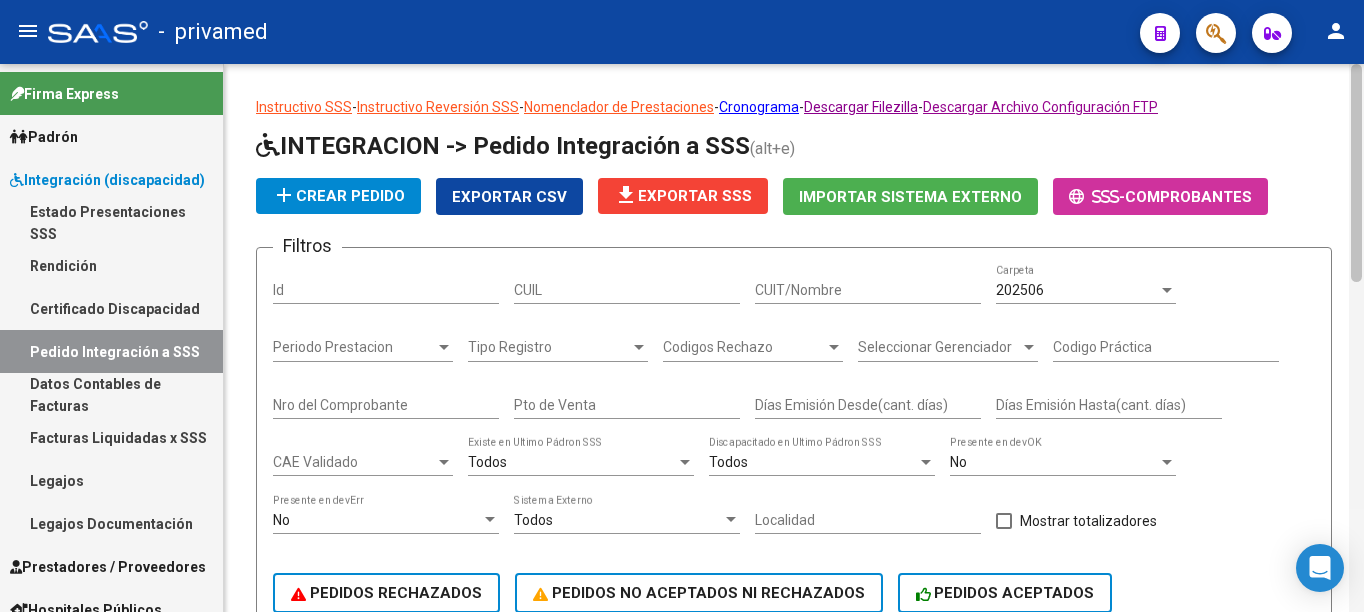 drag, startPoint x: 1355, startPoint y: 269, endPoint x: 1354, endPoint y: 135, distance: 134.00374 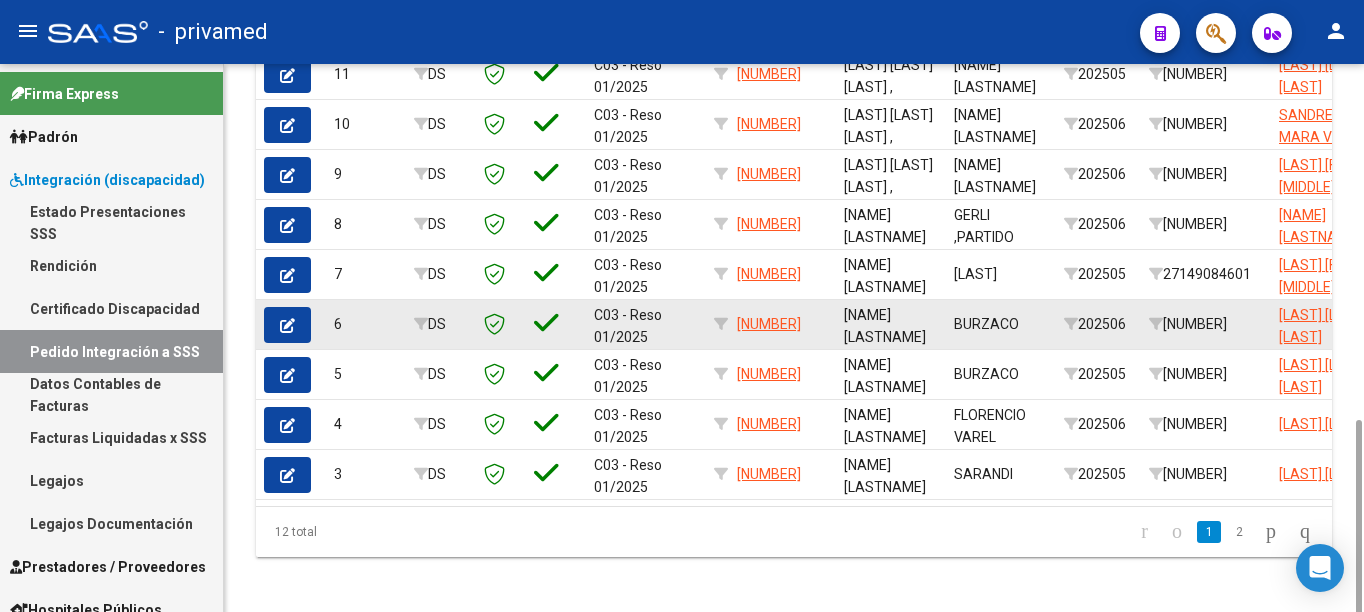 scroll, scrollTop: 826, scrollLeft: 0, axis: vertical 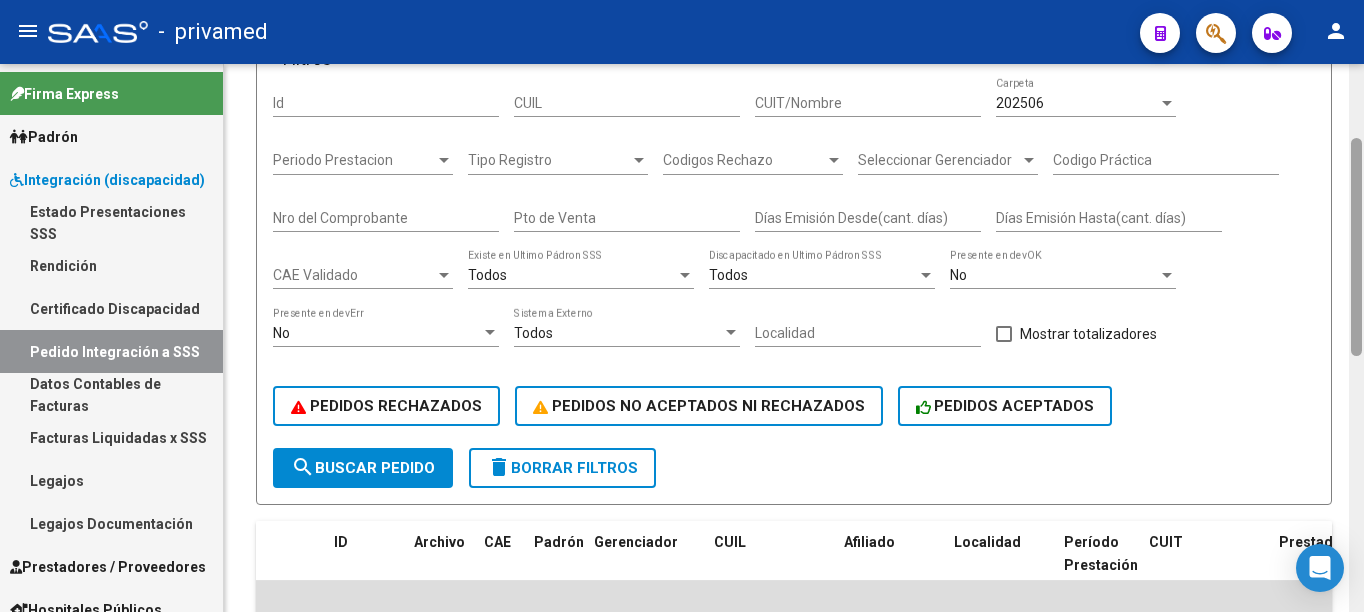 drag, startPoint x: 1359, startPoint y: 449, endPoint x: 1363, endPoint y: 194, distance: 255.03137 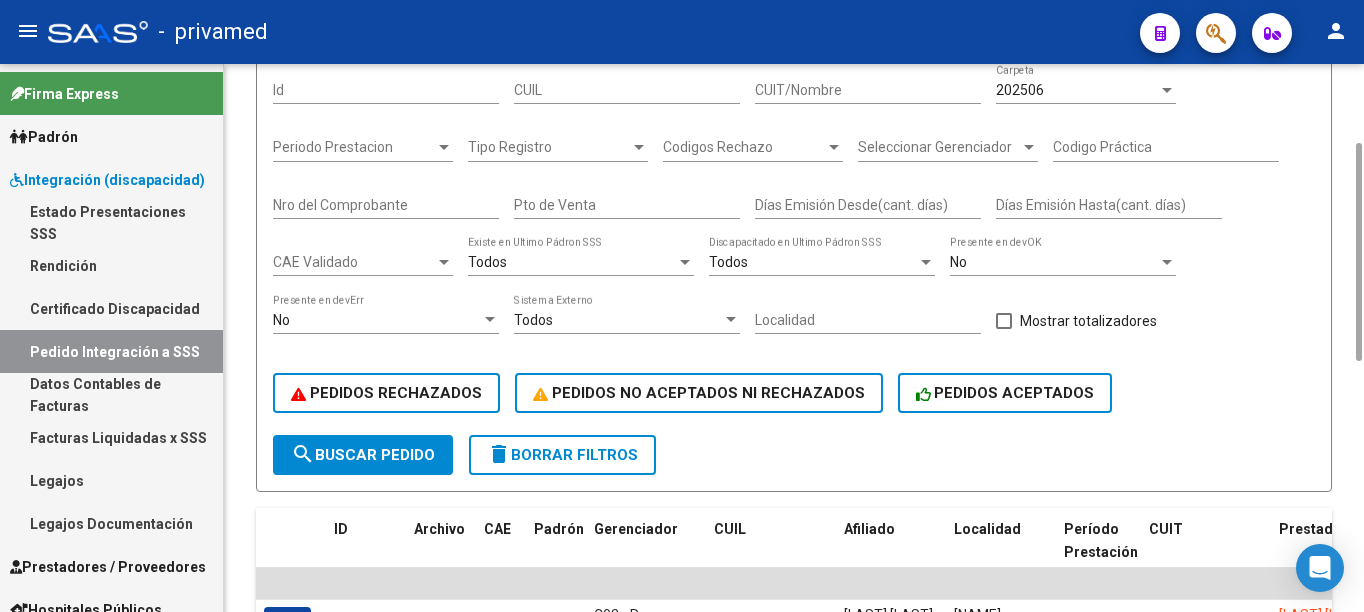 scroll, scrollTop: 400, scrollLeft: 0, axis: vertical 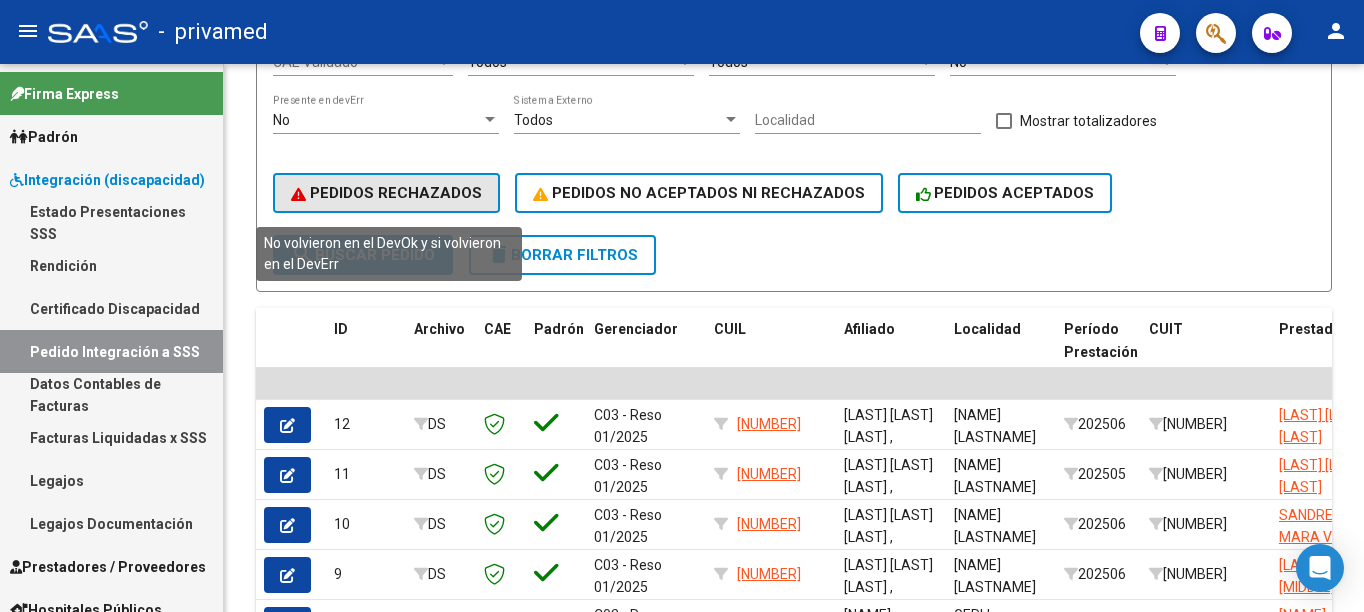 click on "PEDIDOS RECHAZADOS" 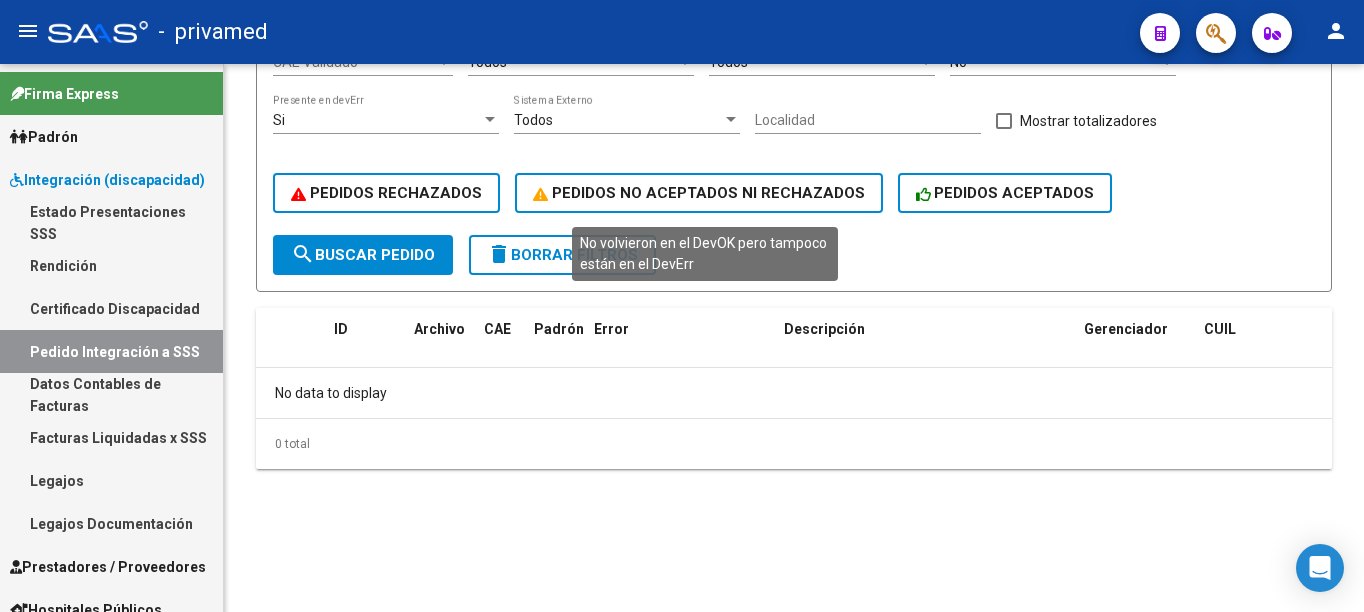 click on "PEDIDOS NO ACEPTADOS NI RECHAZADOS" 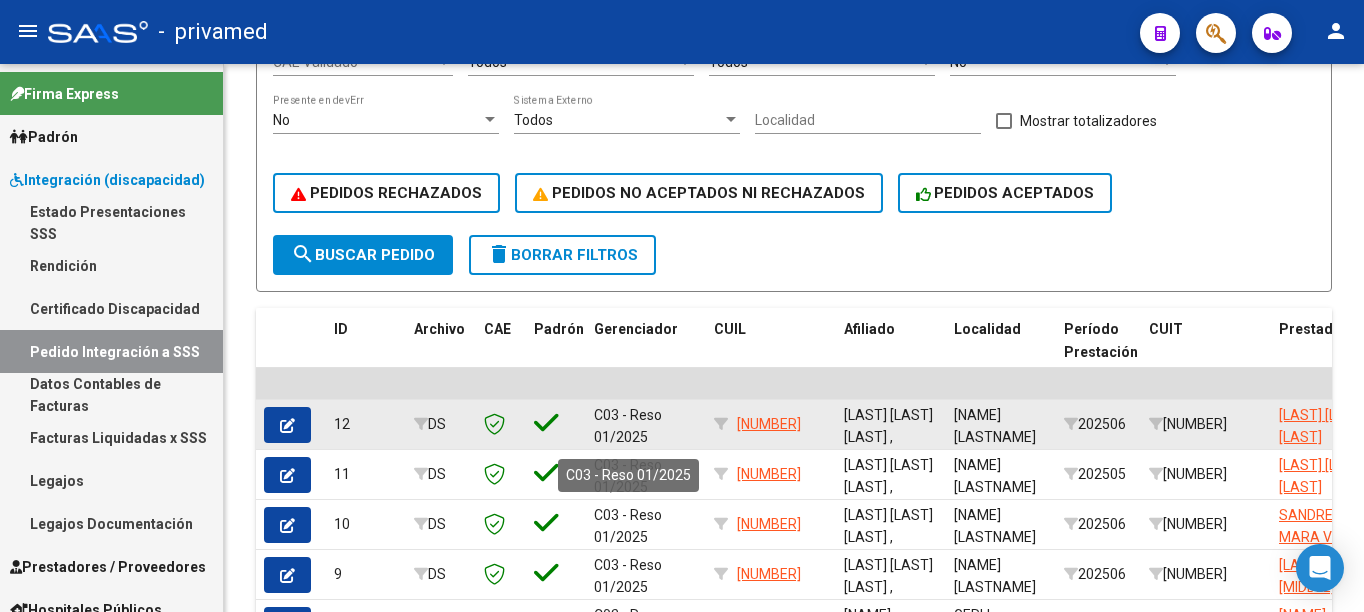 click on "C03 - Reso 01/2025" 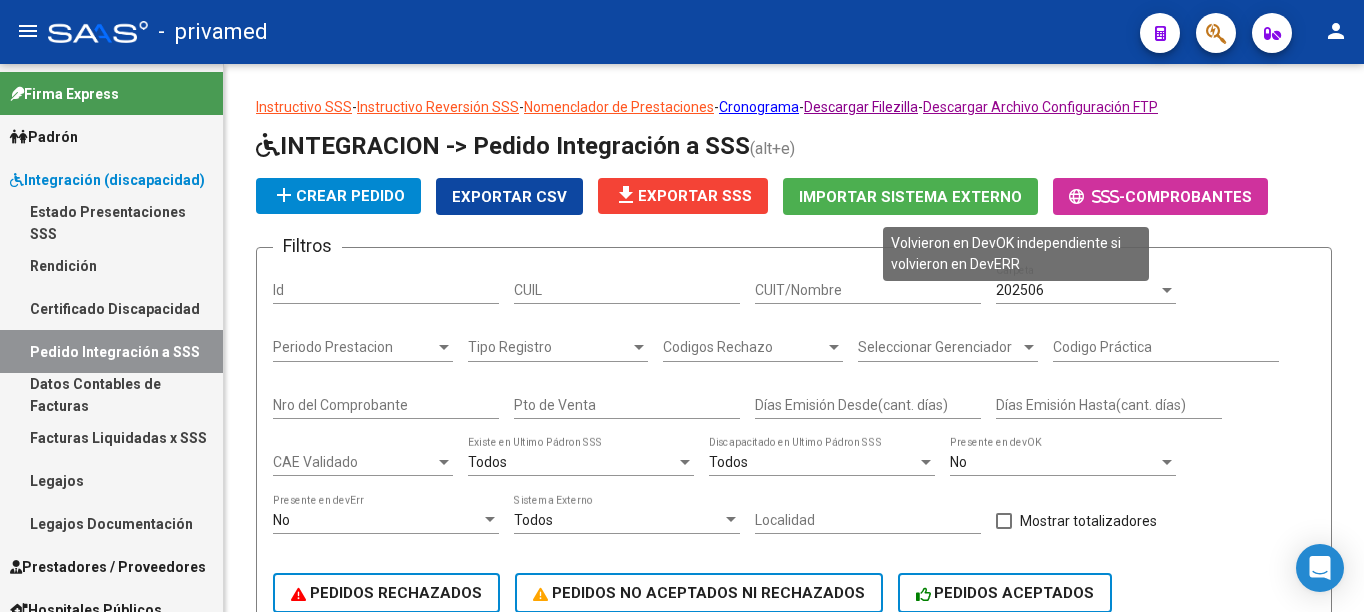 scroll, scrollTop: 400, scrollLeft: 0, axis: vertical 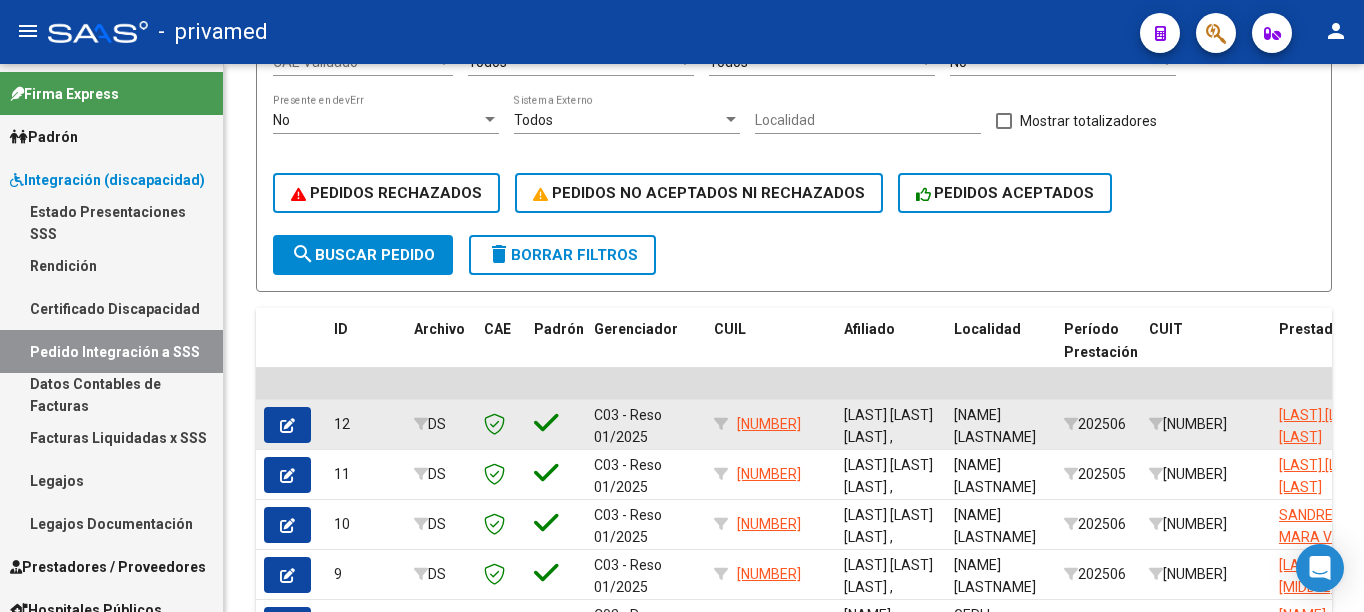 click 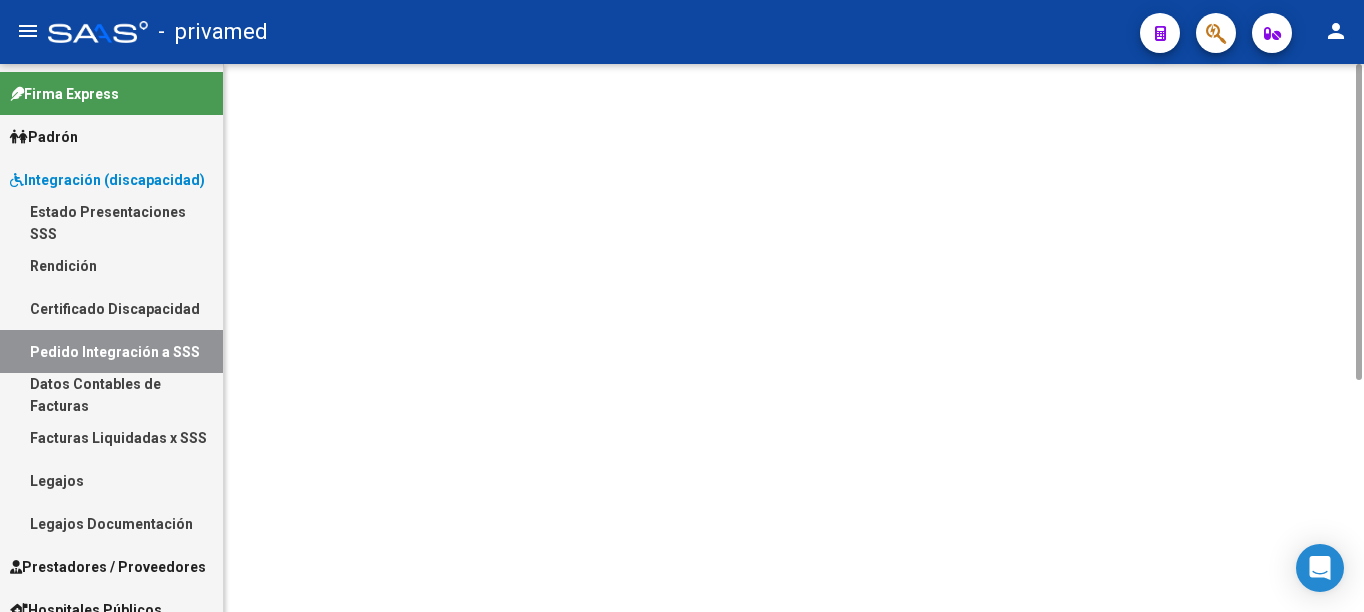 scroll, scrollTop: 0, scrollLeft: 0, axis: both 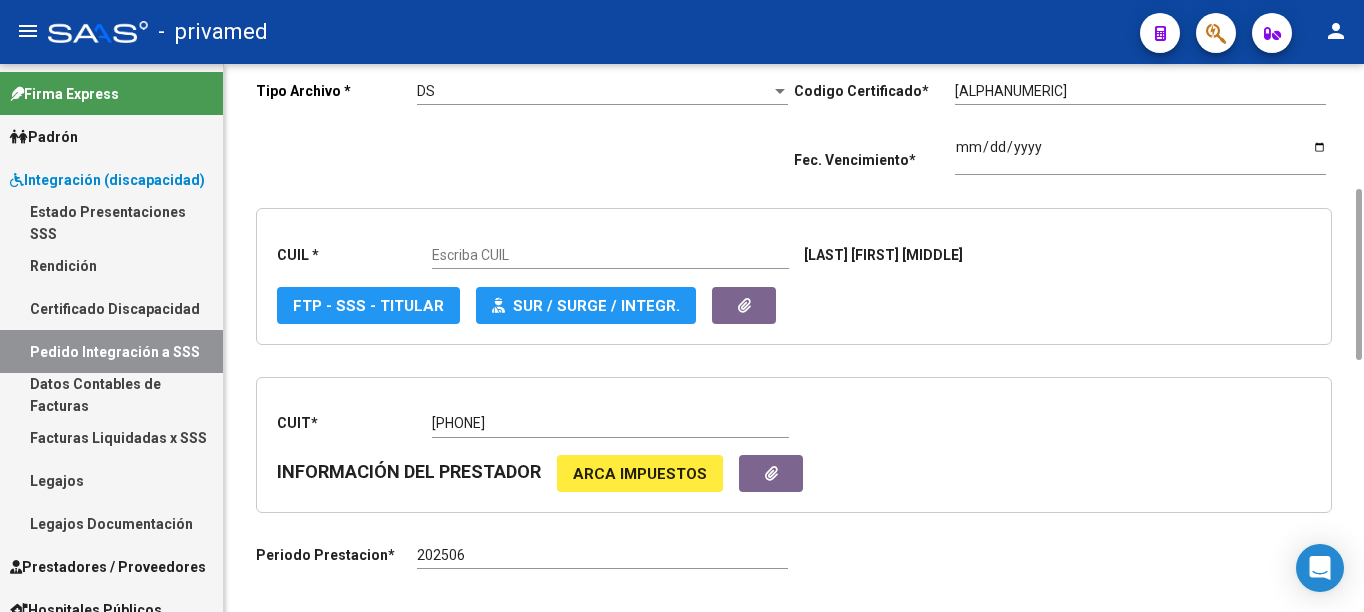 type on "[NUMBER]" 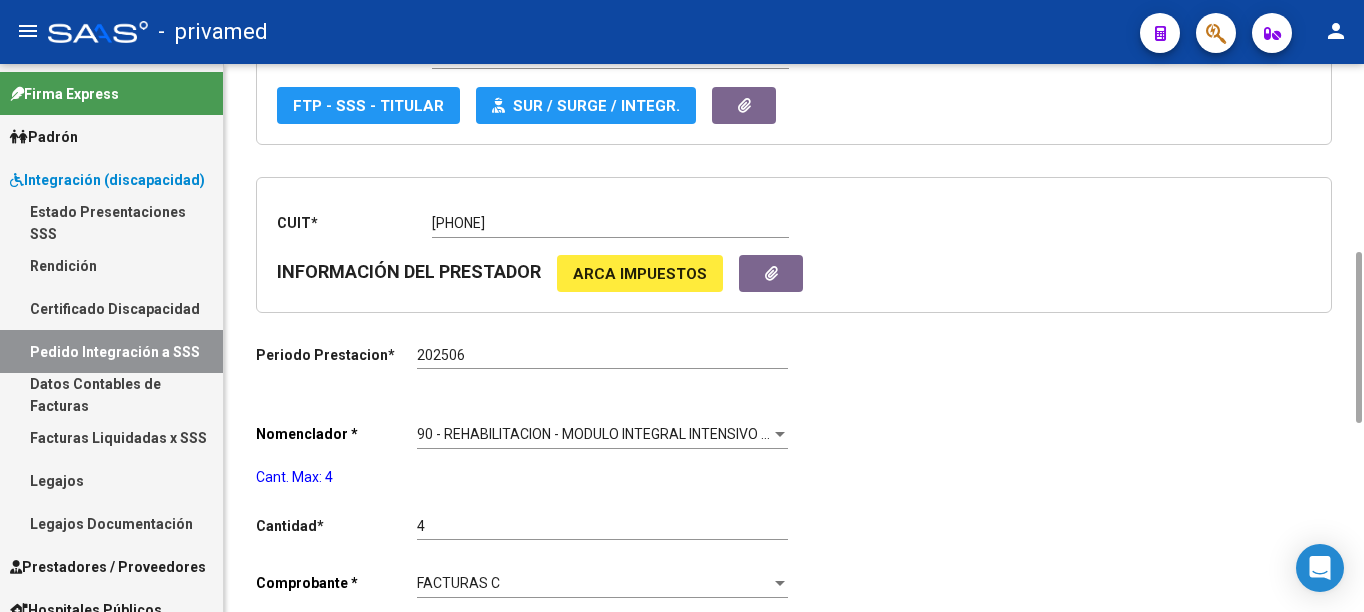 scroll, scrollTop: 400, scrollLeft: 0, axis: vertical 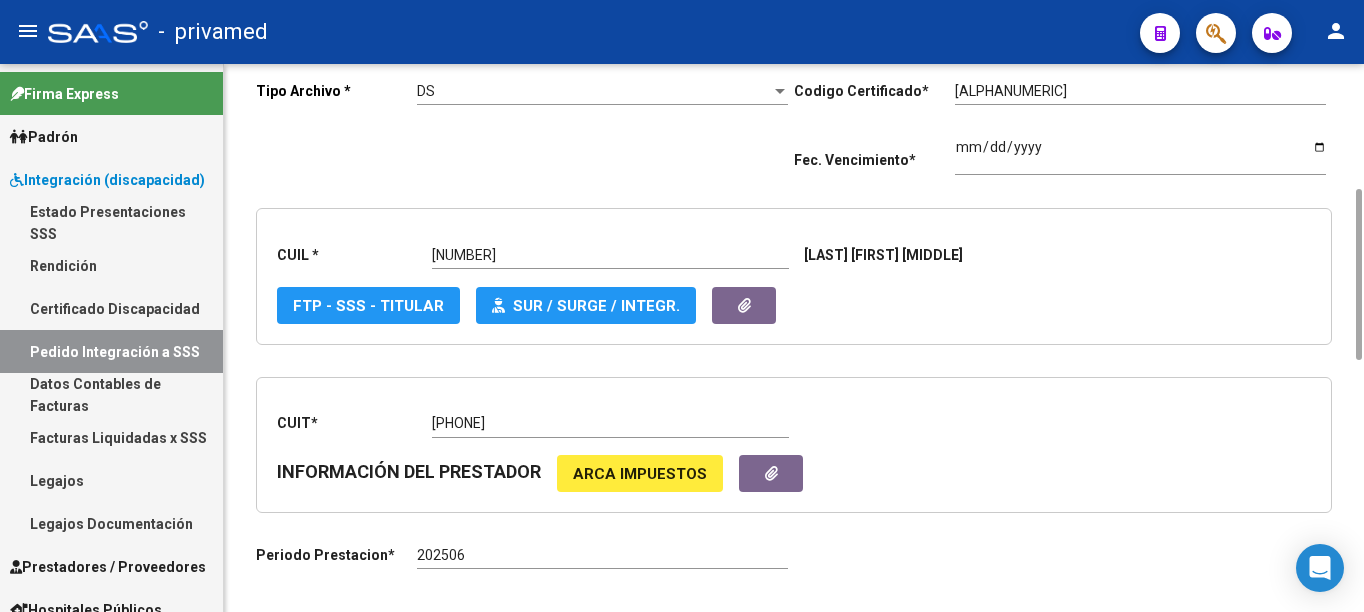 click on "FTP - SSS - Titular" 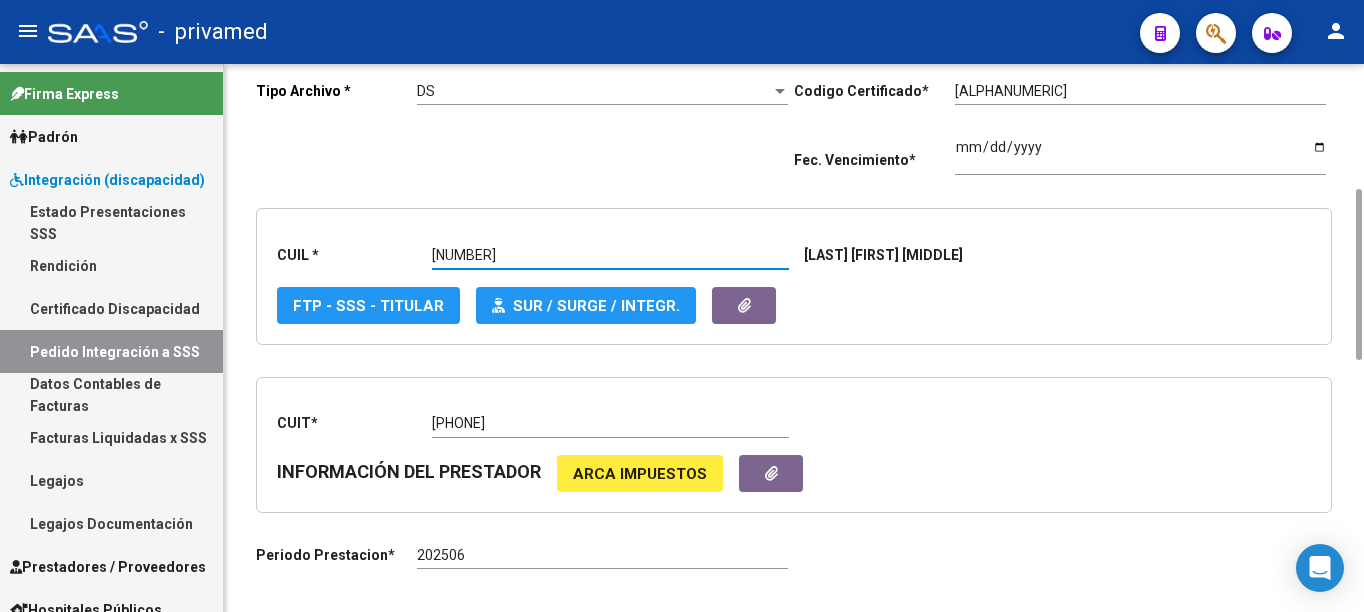click on "[NUMBER]" at bounding box center [610, 255] 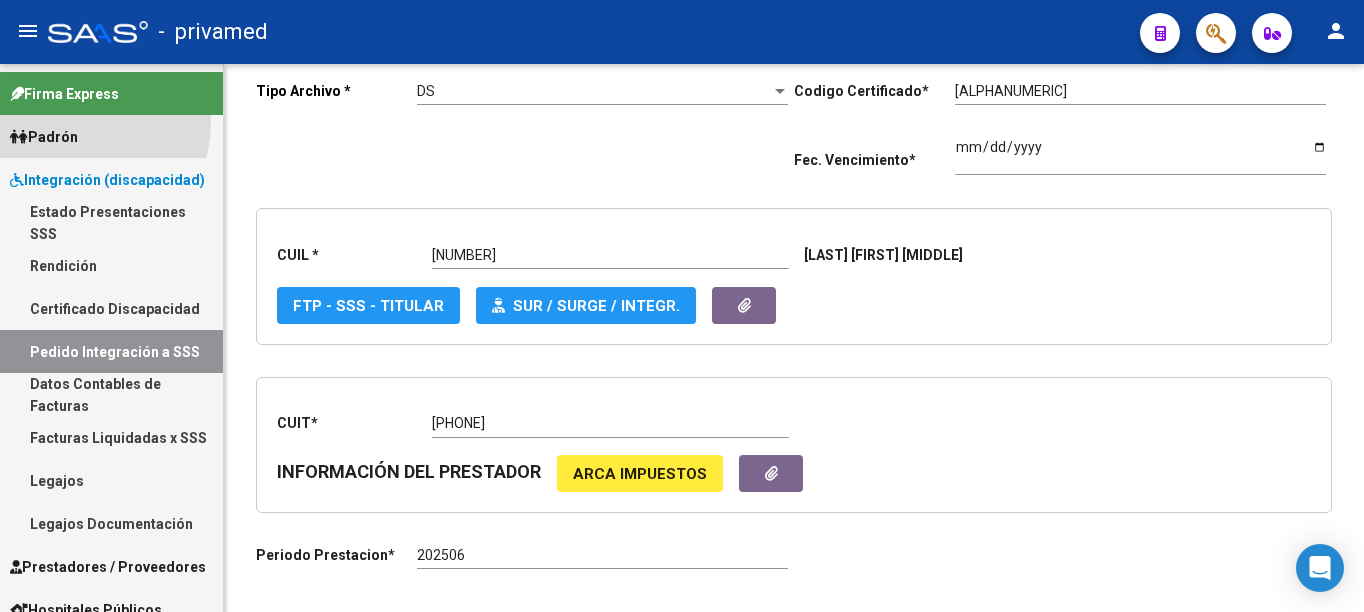 click on "Padrón" at bounding box center (111, 136) 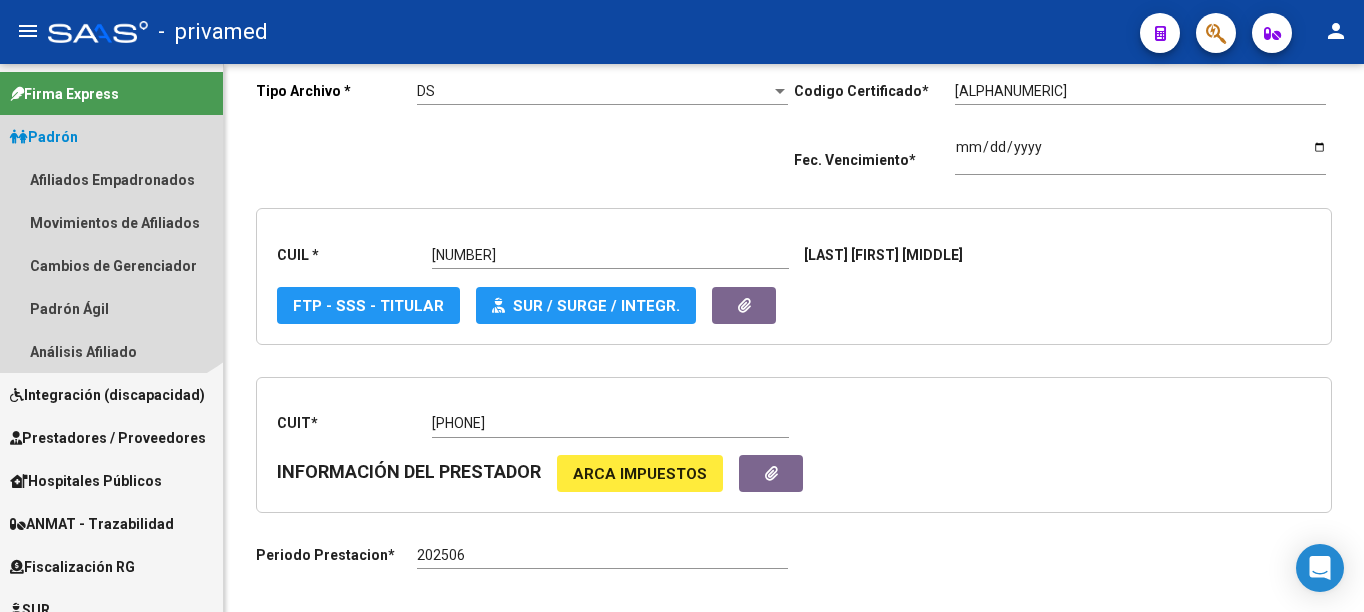 click on "Padrón" at bounding box center (44, 137) 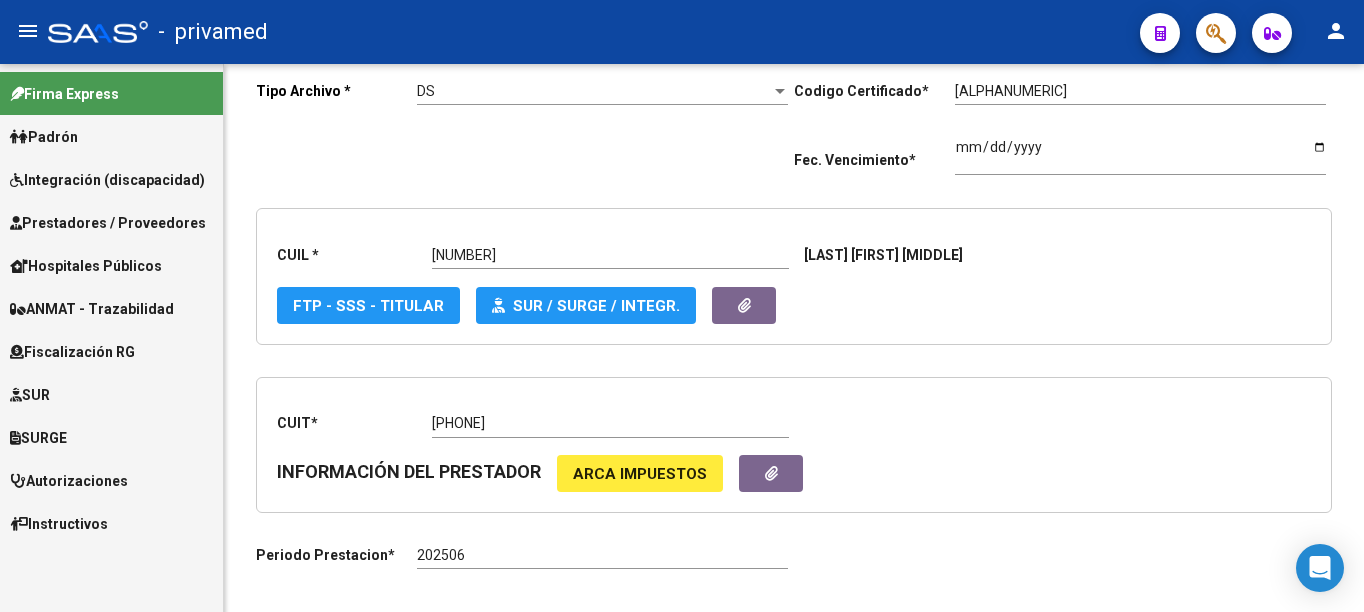click on "Padrón" at bounding box center [44, 137] 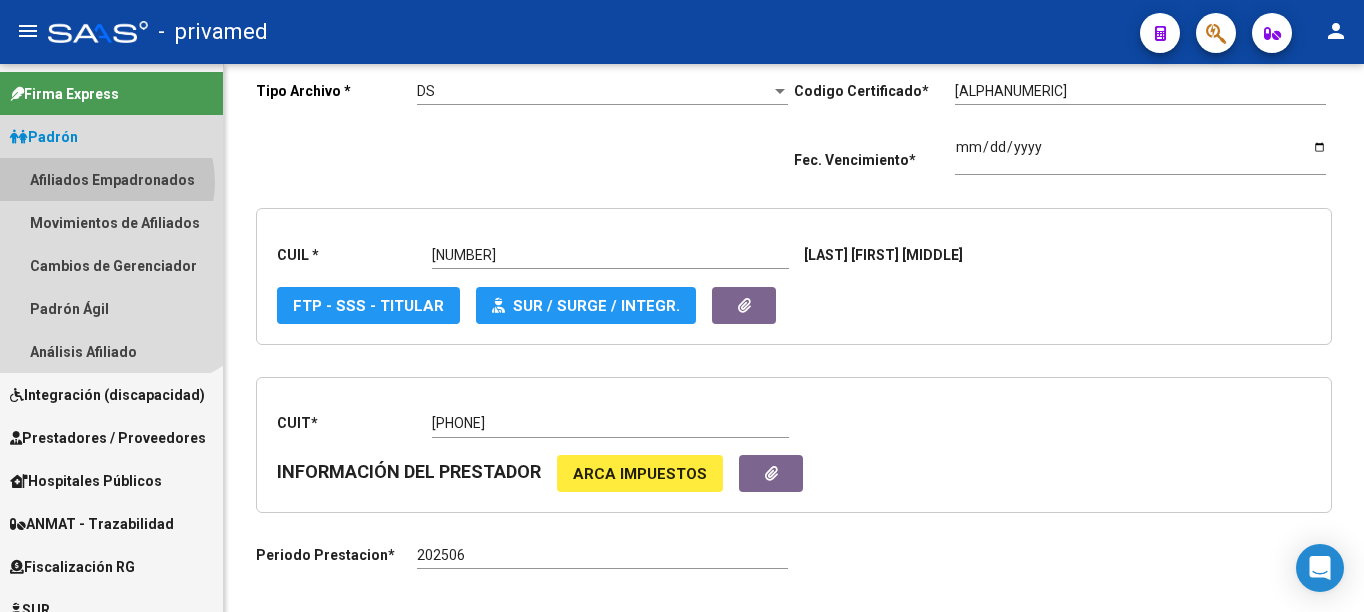 click on "Afiliados Empadronados" at bounding box center [111, 179] 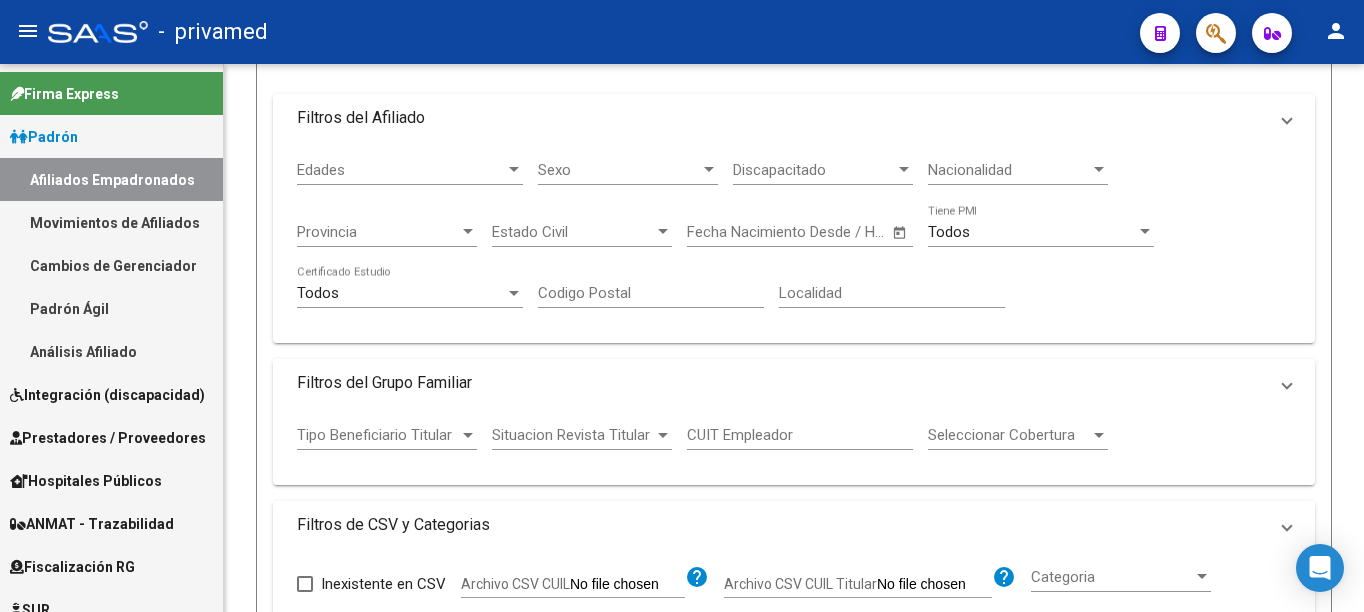 scroll, scrollTop: 0, scrollLeft: 0, axis: both 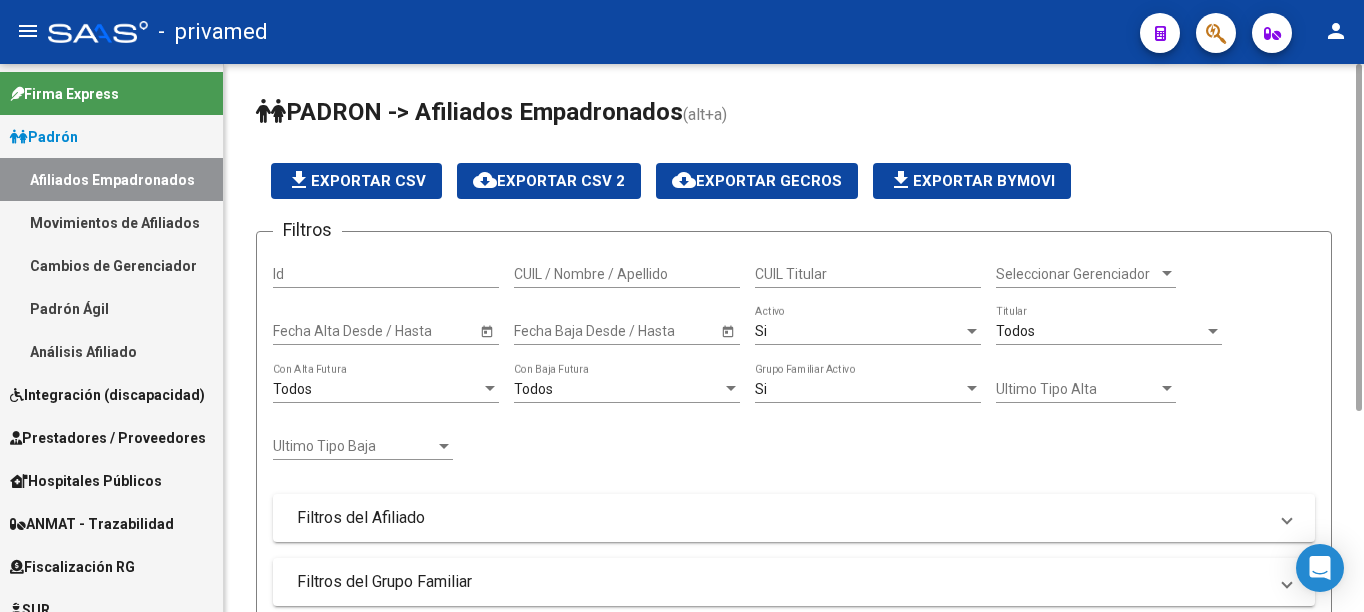 click on "CUIL / Nombre / Apellido" 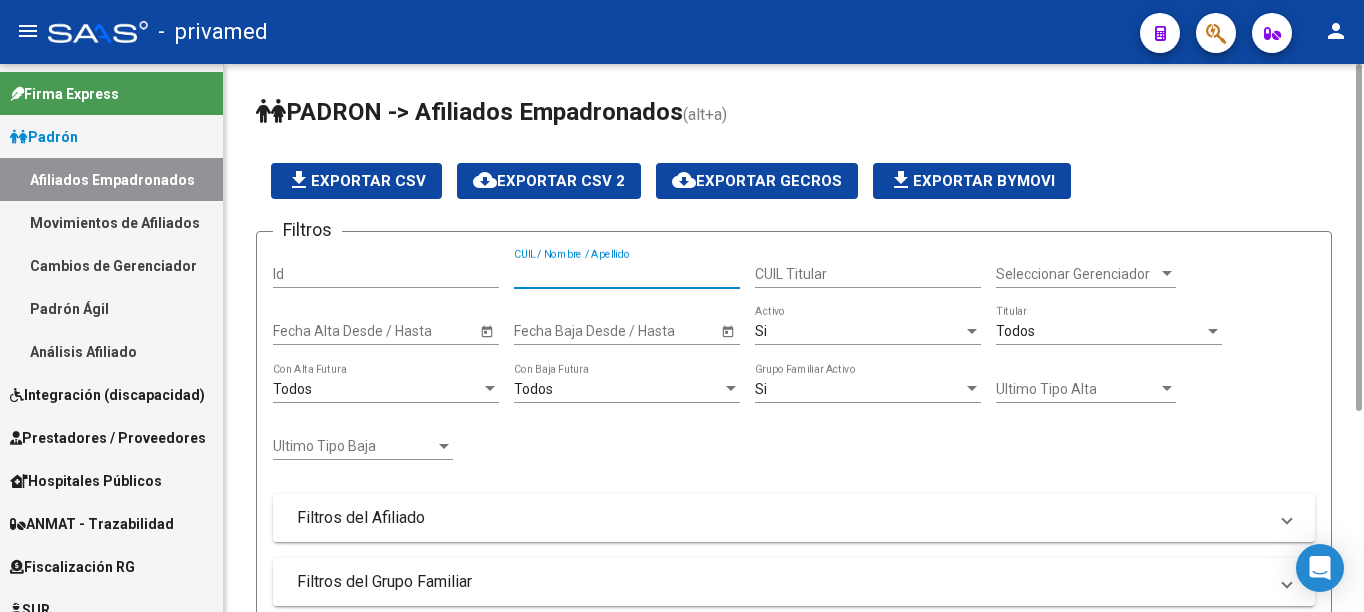 drag, startPoint x: 588, startPoint y: 265, endPoint x: 557, endPoint y: 274, distance: 32.280025 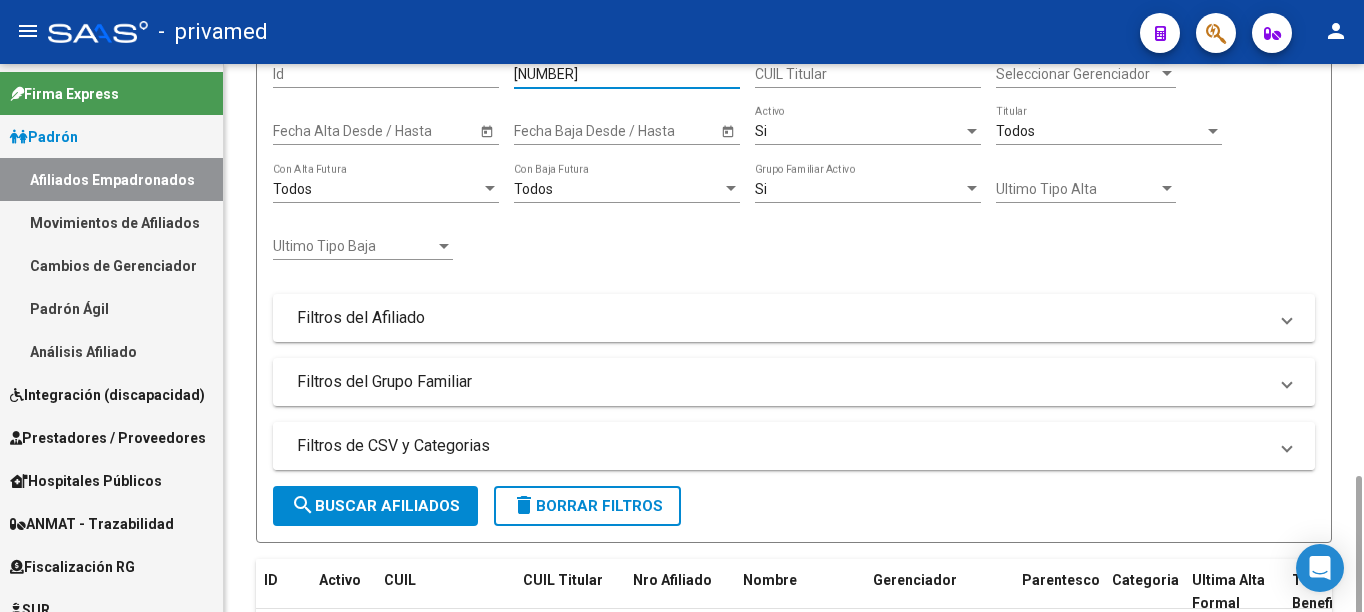 scroll, scrollTop: 385, scrollLeft: 0, axis: vertical 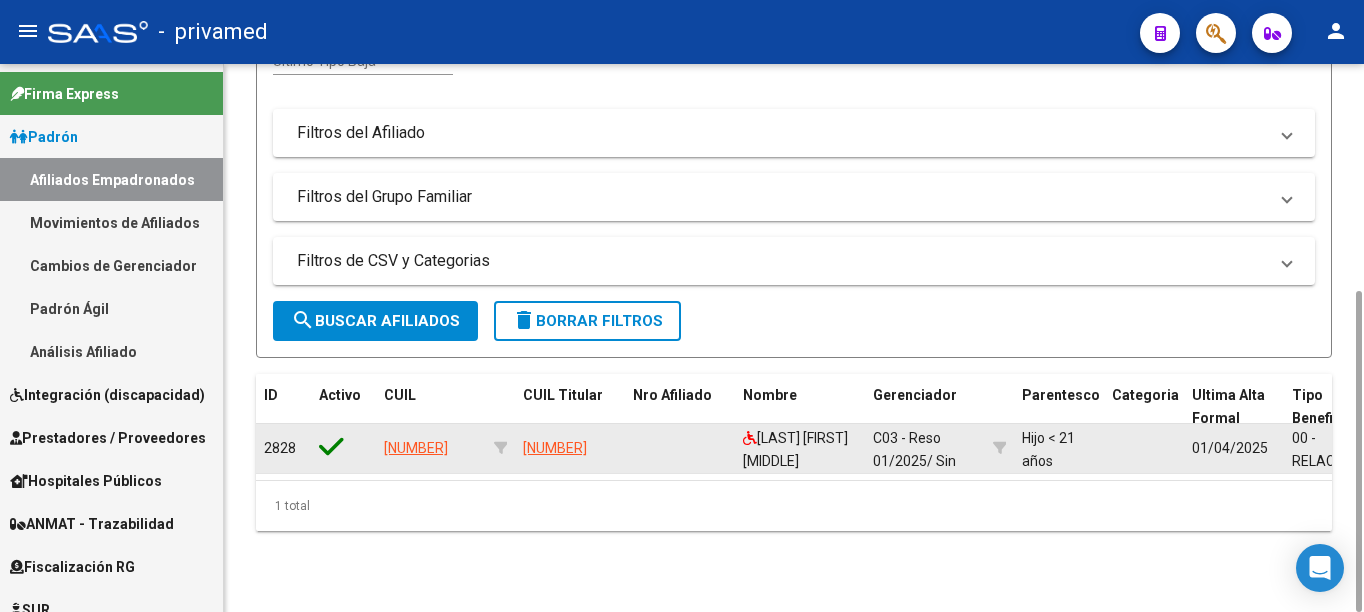 type on "[NUMBER]" 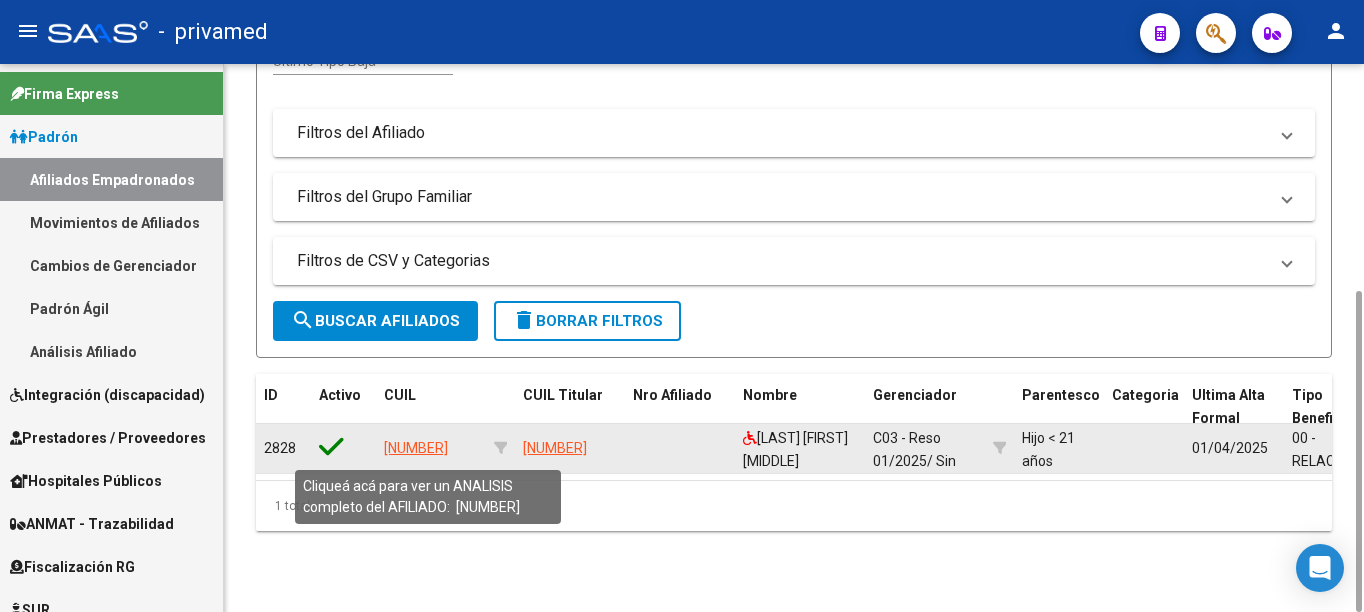 click on "[NUMBER]" 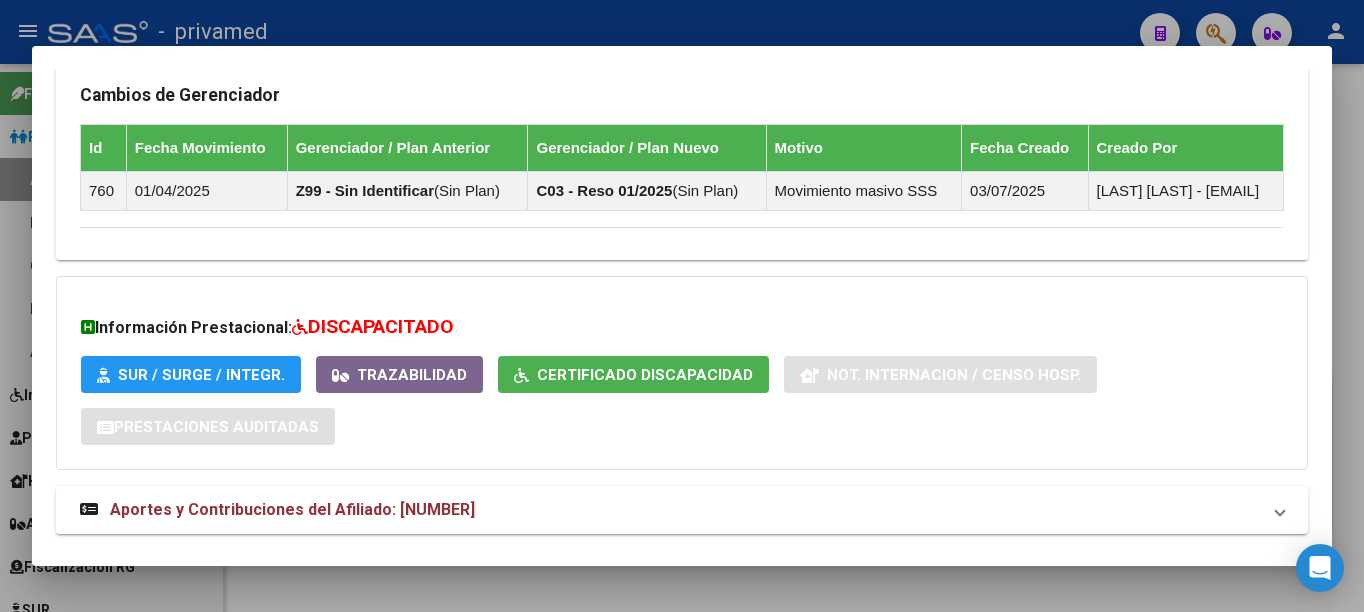 scroll, scrollTop: 1400, scrollLeft: 0, axis: vertical 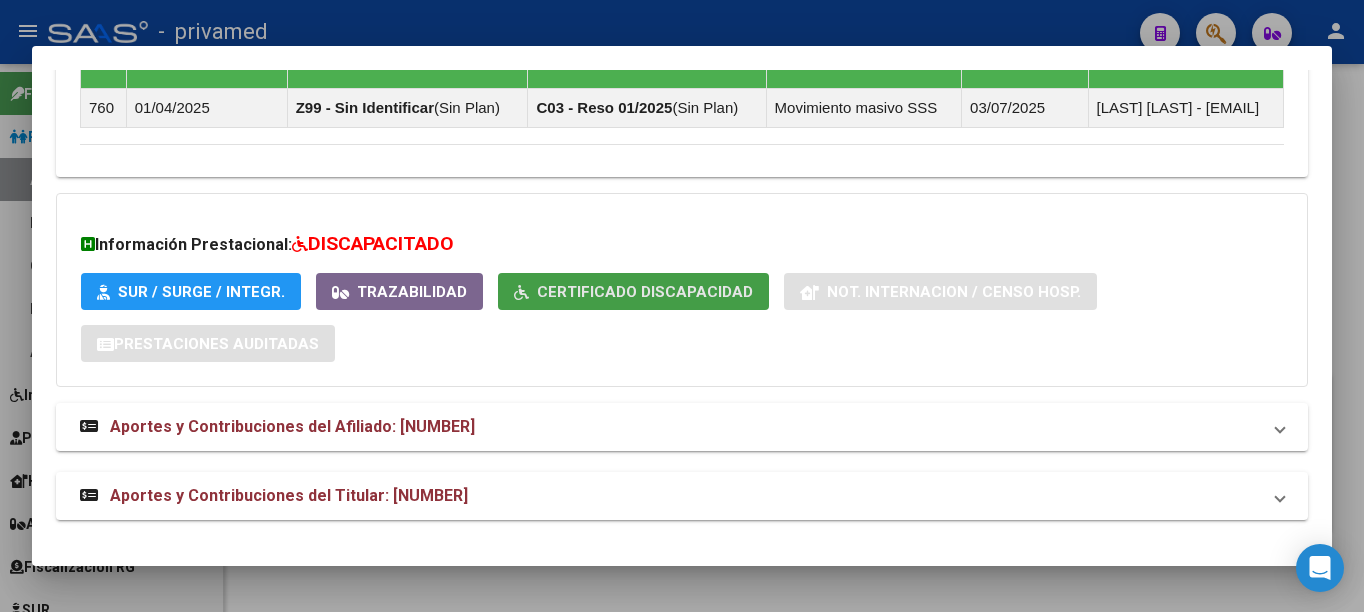 click on "Certificado Discapacidad" 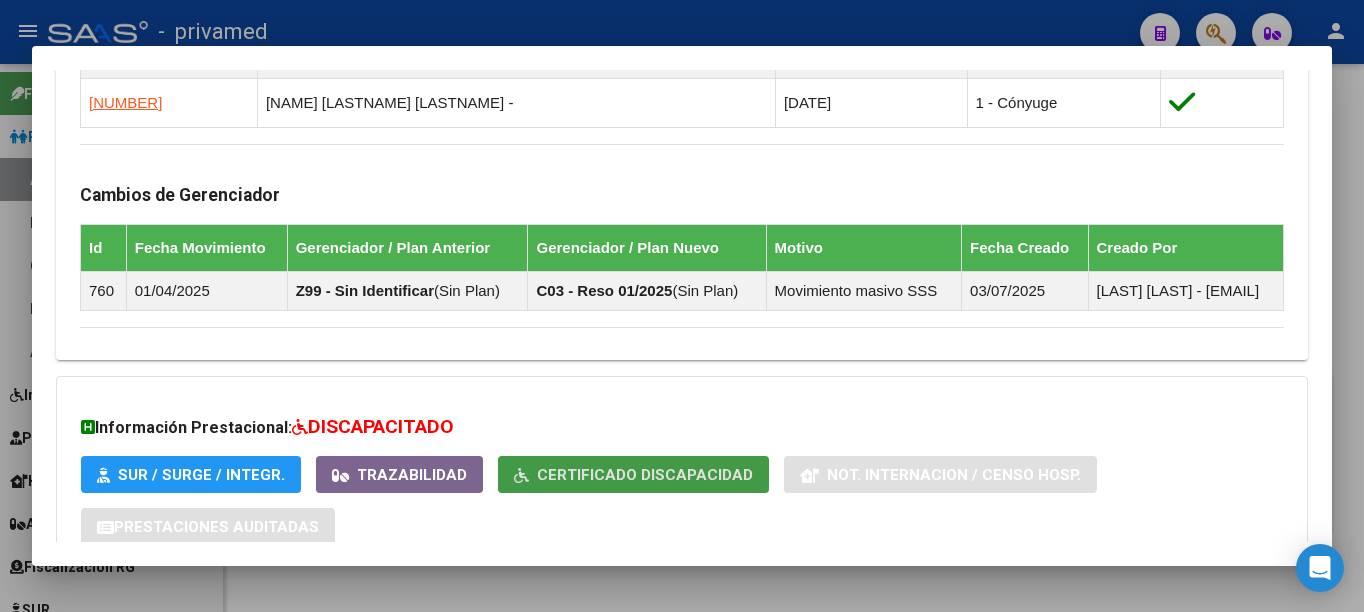 scroll, scrollTop: 1400, scrollLeft: 0, axis: vertical 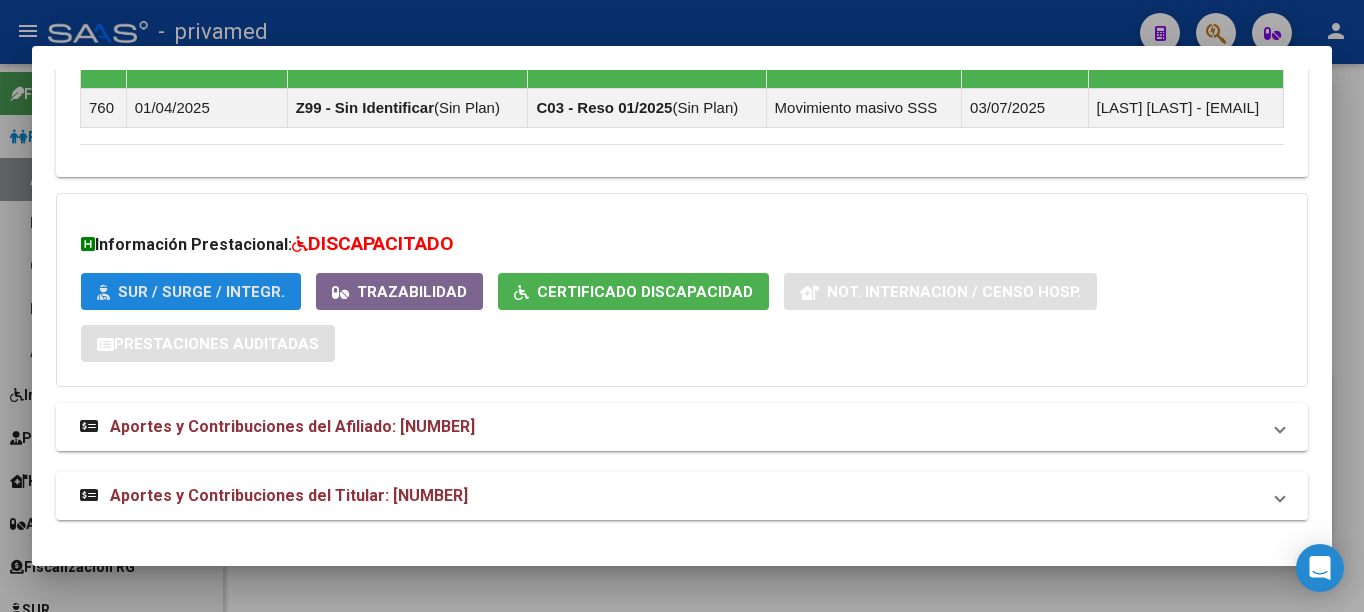click on "SUR / SURGE / INTEGR." at bounding box center (201, 292) 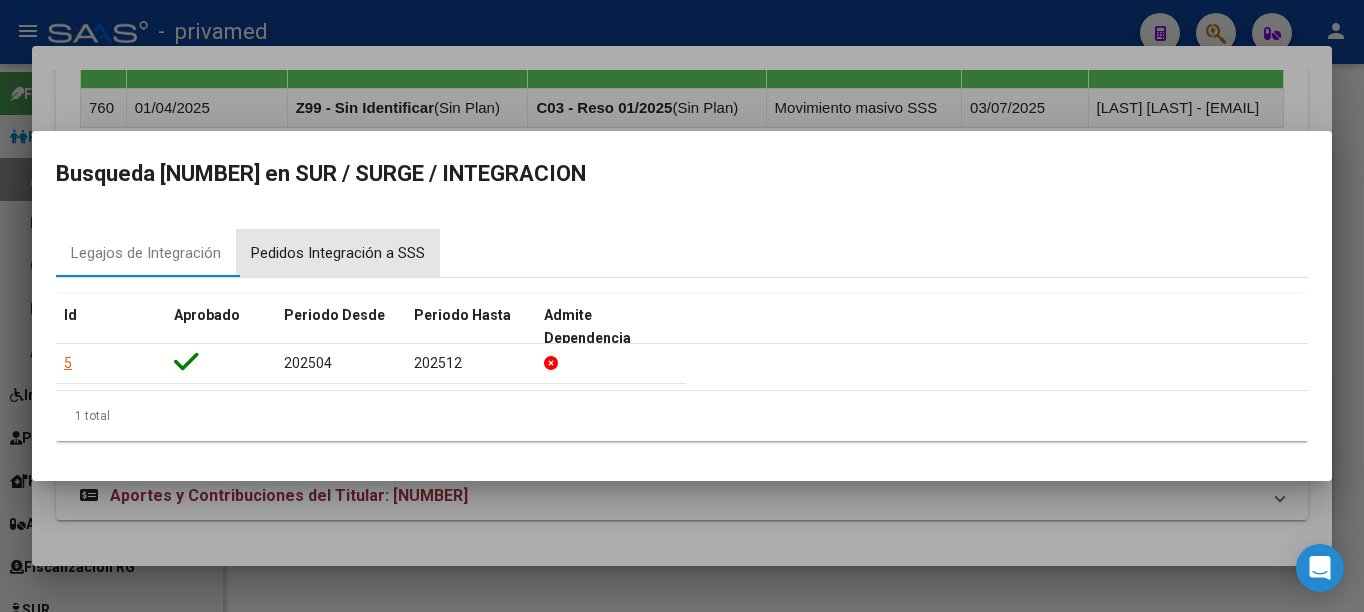 click on "Pedidos Integración a SSS" at bounding box center (338, 253) 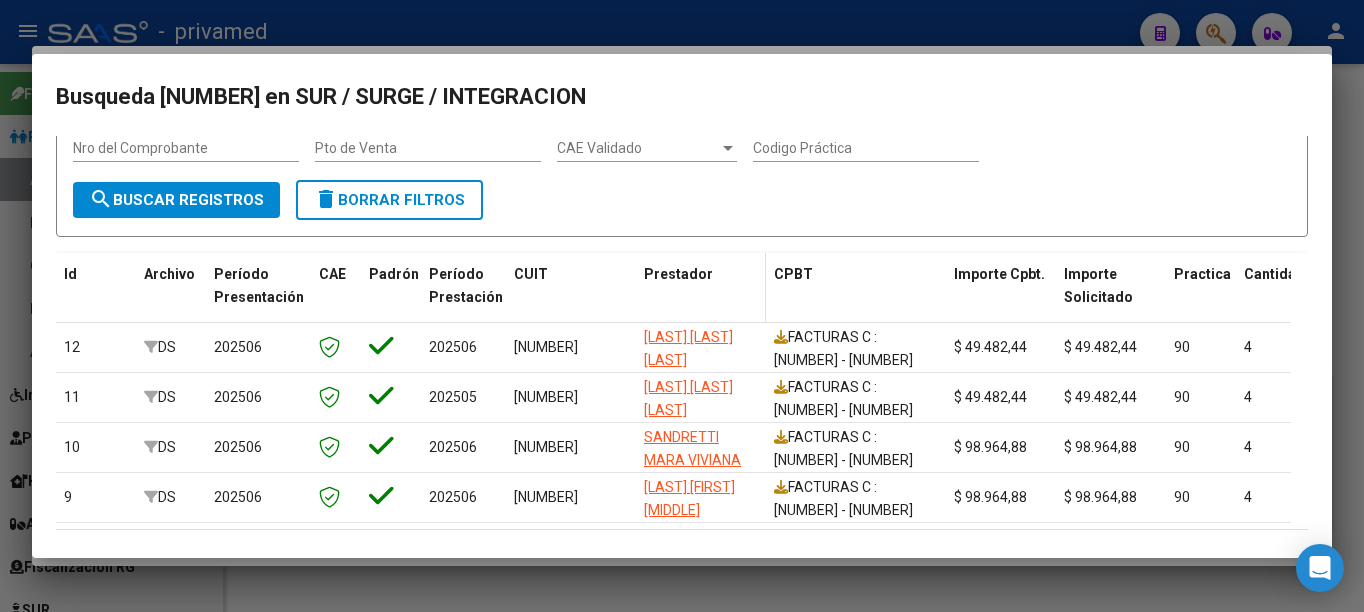 scroll, scrollTop: 279, scrollLeft: 0, axis: vertical 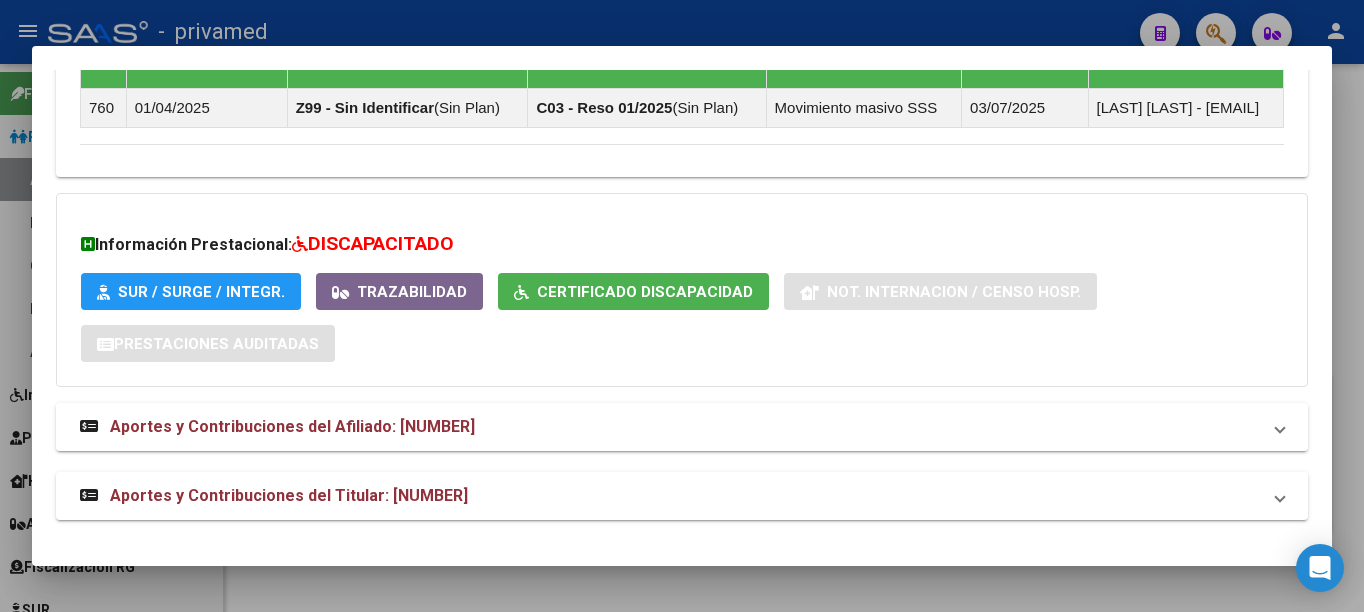 click on "Aportes y Contribuciones del Afiliado: [NUMBER]" at bounding box center [292, 426] 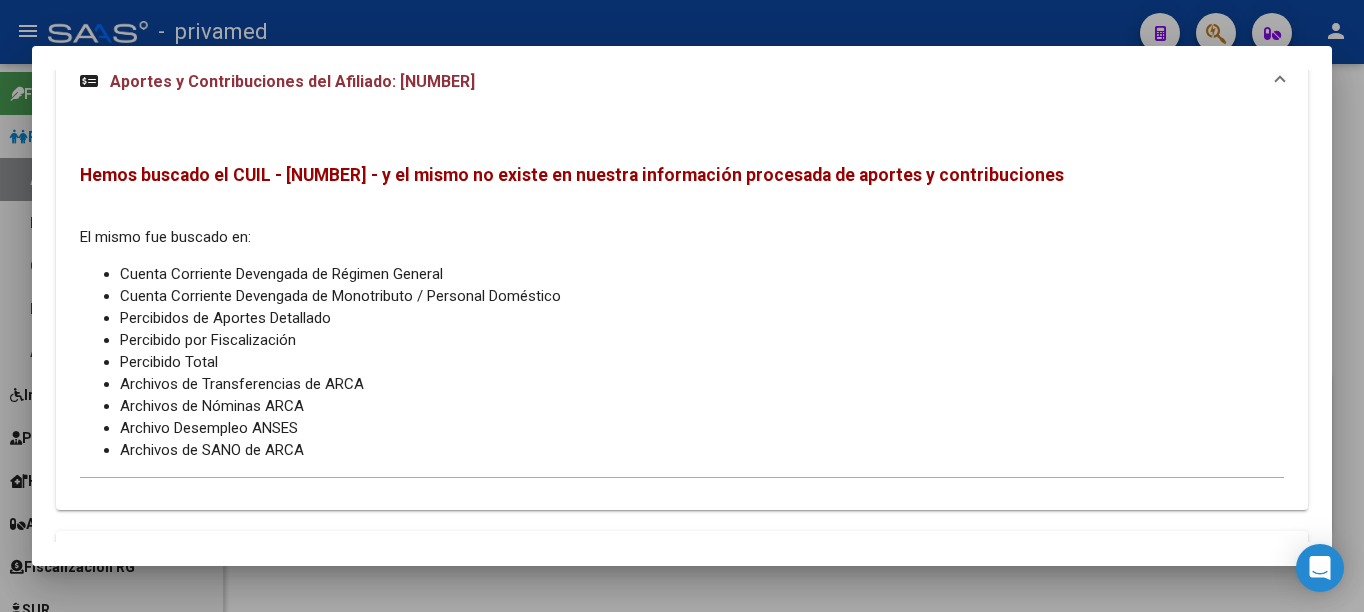 scroll, scrollTop: 1336, scrollLeft: 0, axis: vertical 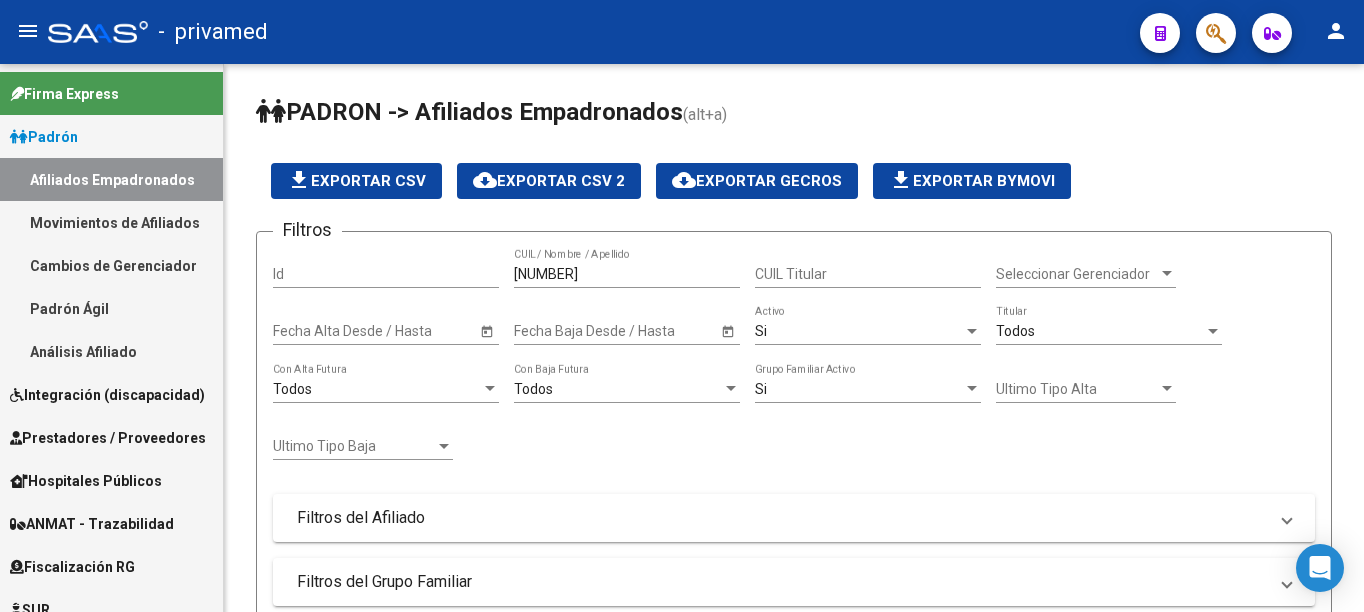 click on "Movimientos de Afiliados" at bounding box center (111, 222) 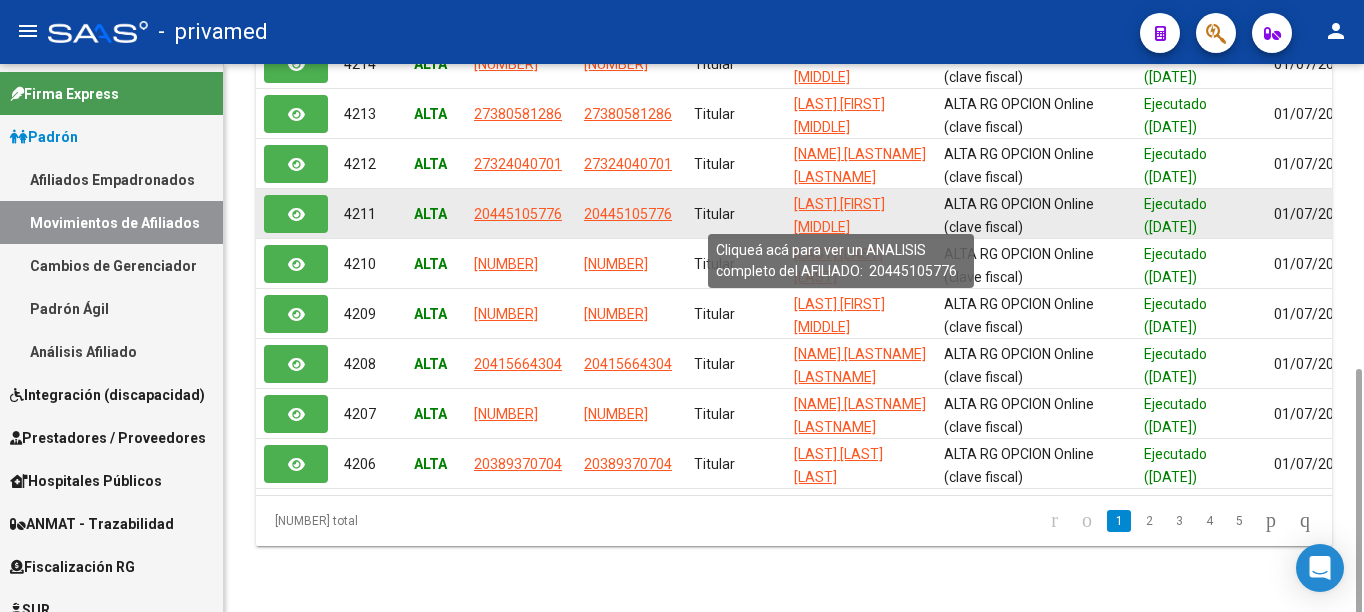 scroll, scrollTop: 615, scrollLeft: 0, axis: vertical 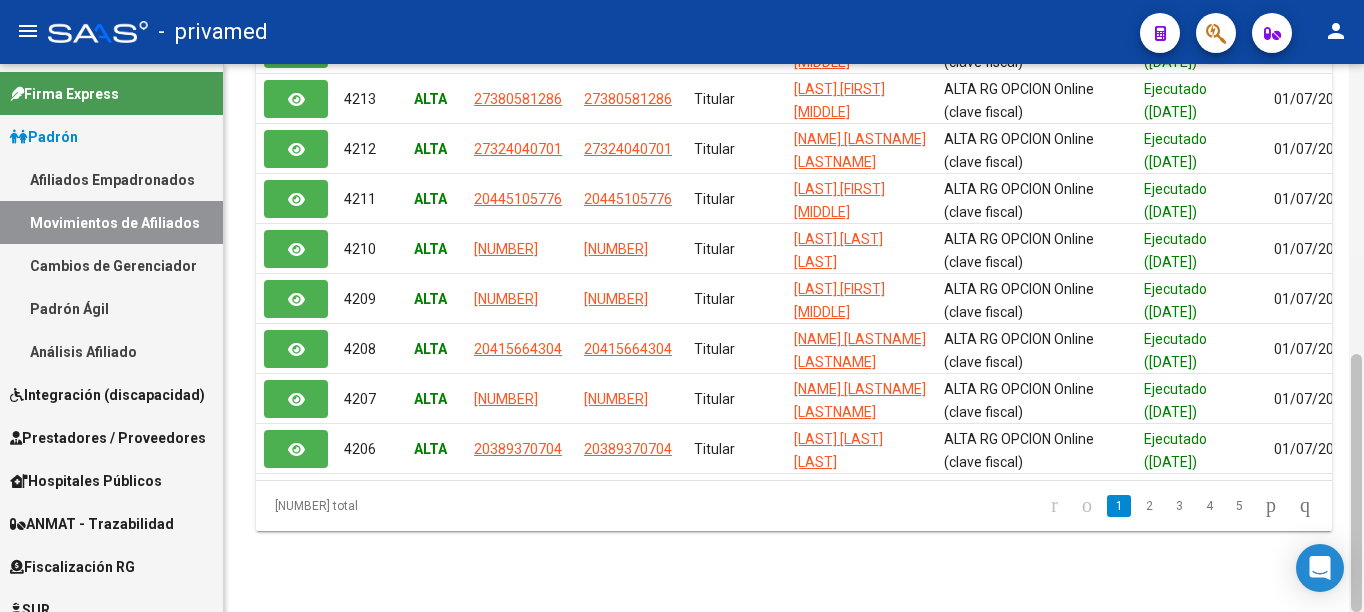 drag, startPoint x: 1357, startPoint y: 396, endPoint x: 1362, endPoint y: 570, distance: 174.07182 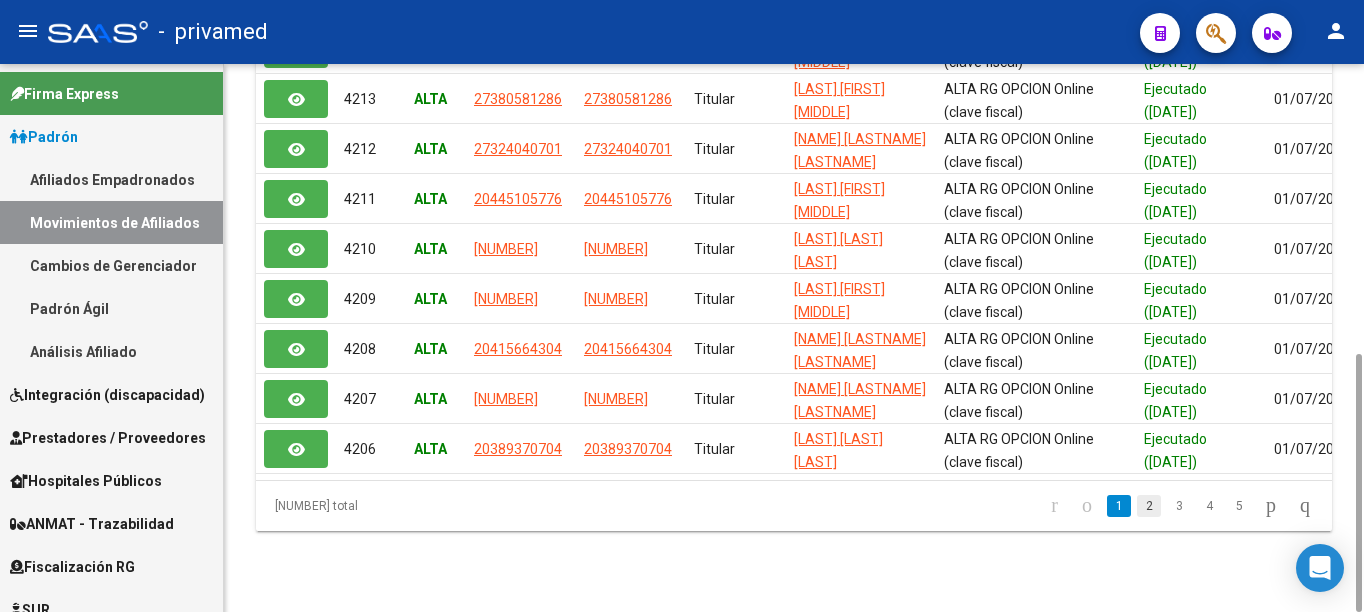 click on "2" 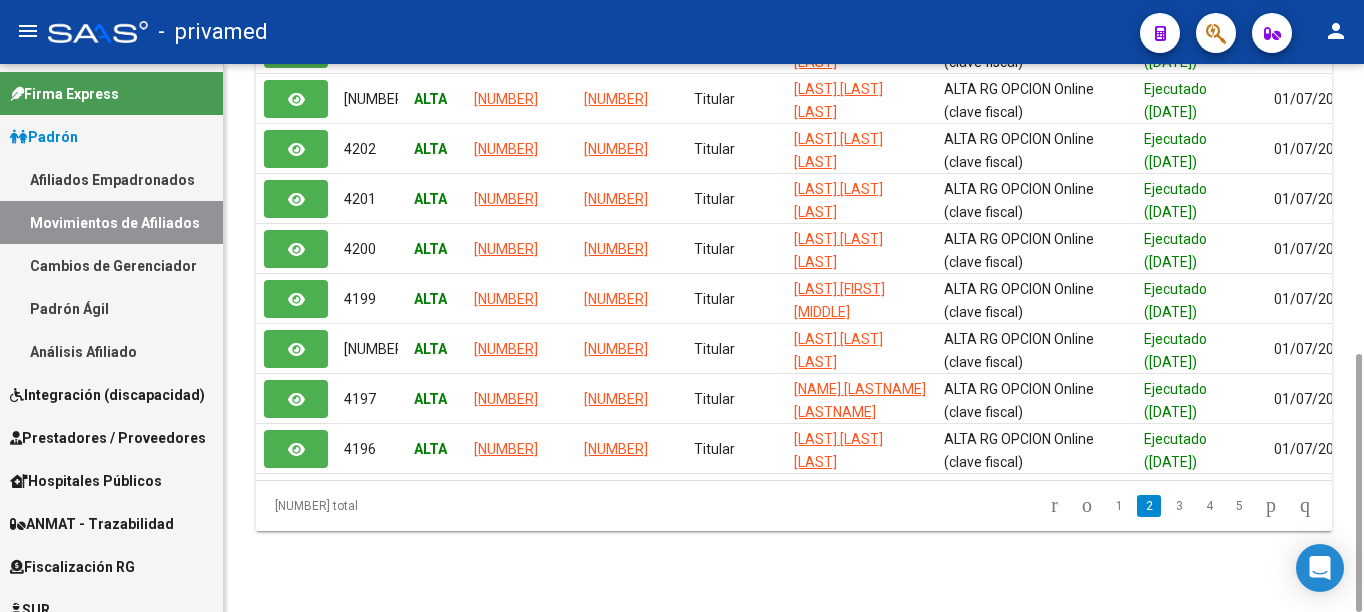 click on "2" 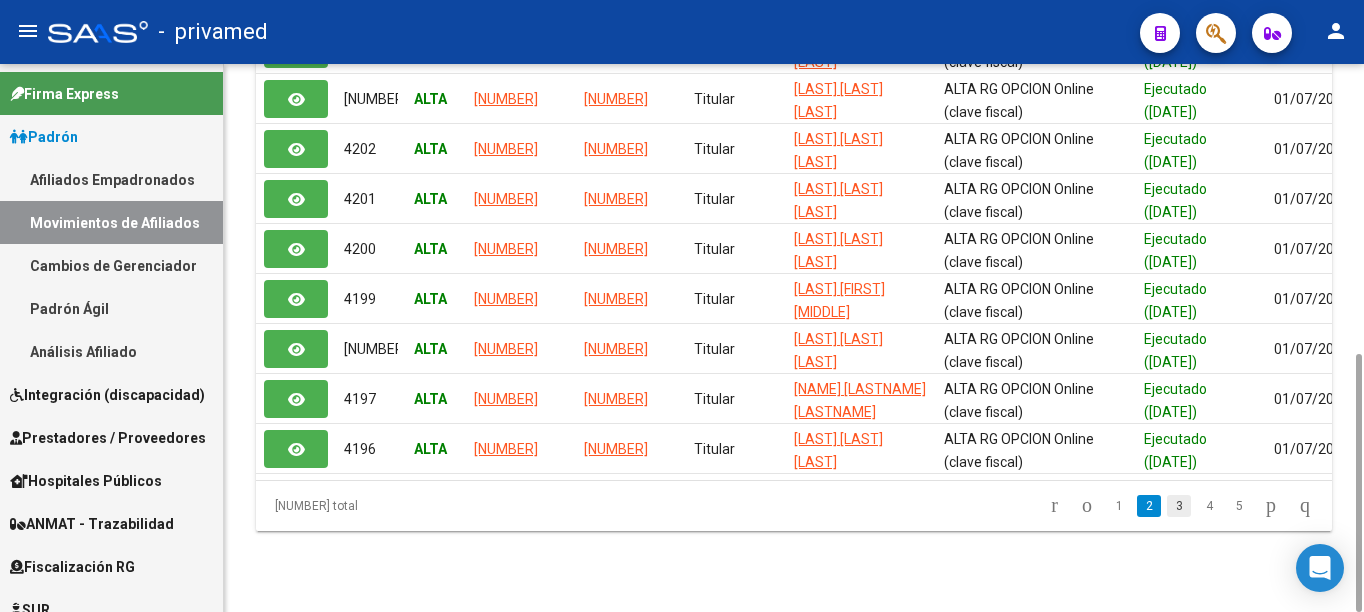 click on "3" 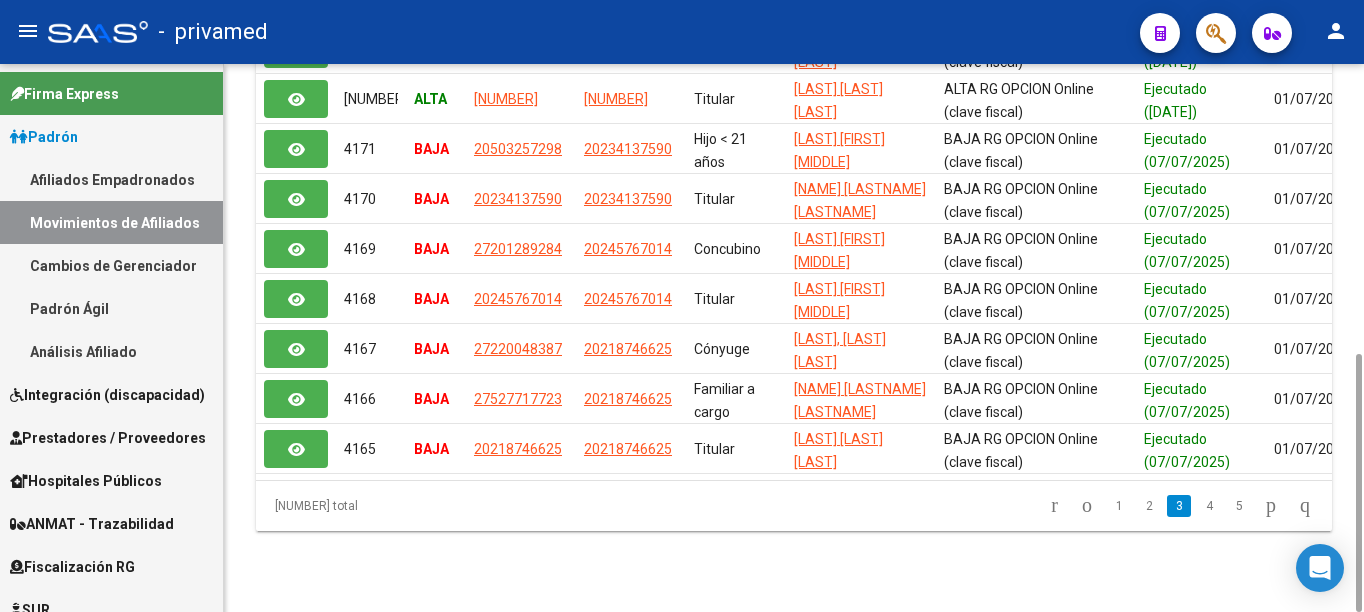 click on "3" 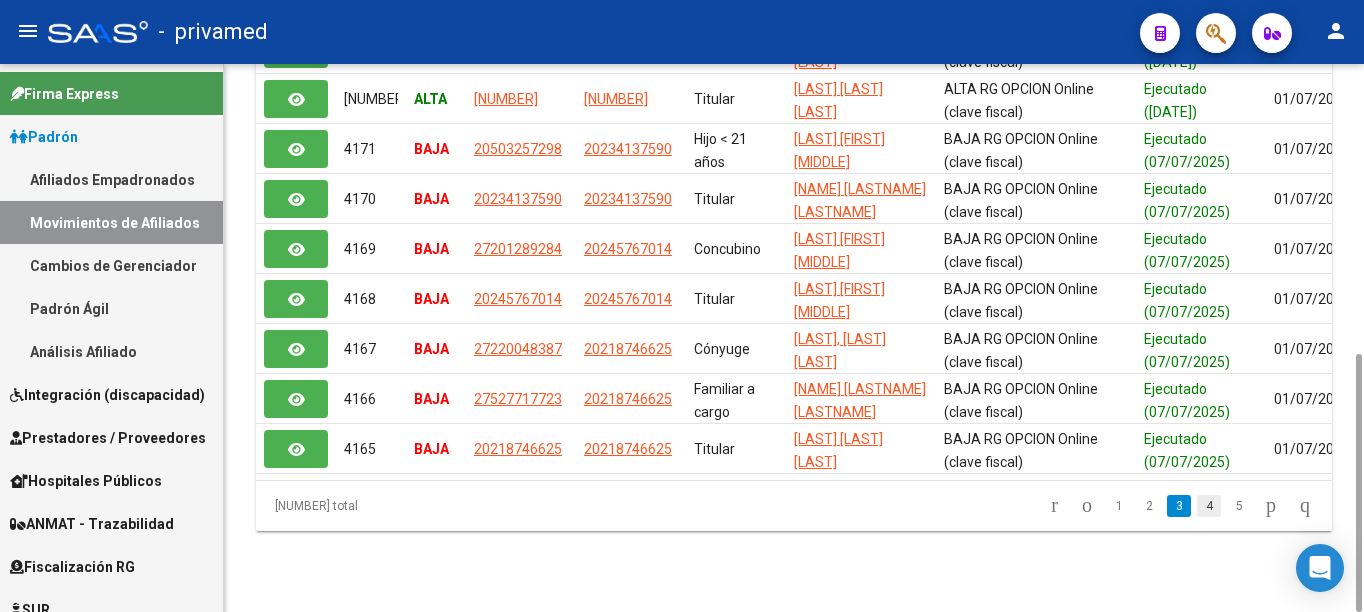 click on "4" 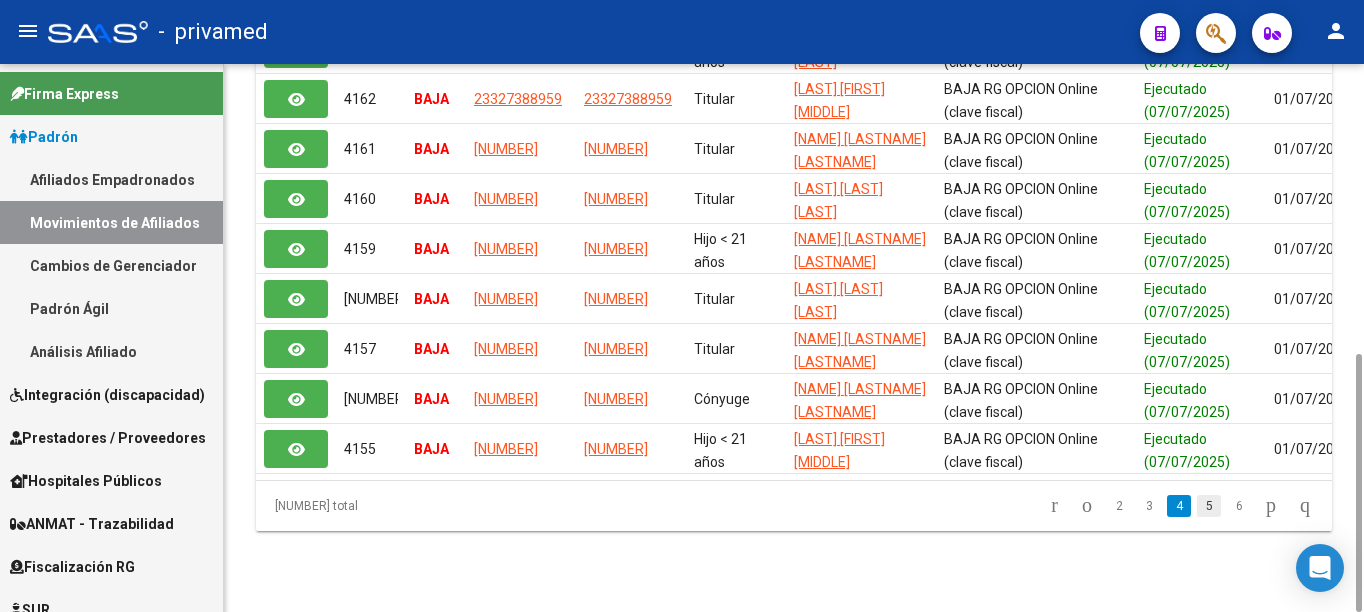 click on "5" 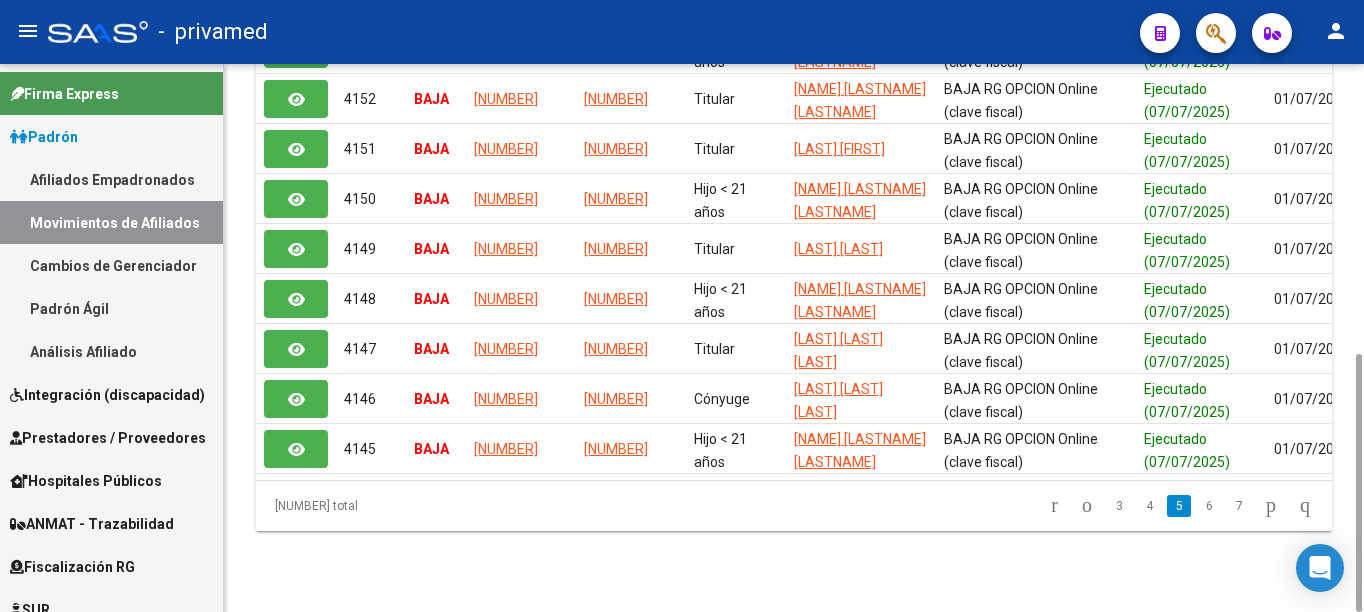click on "6" 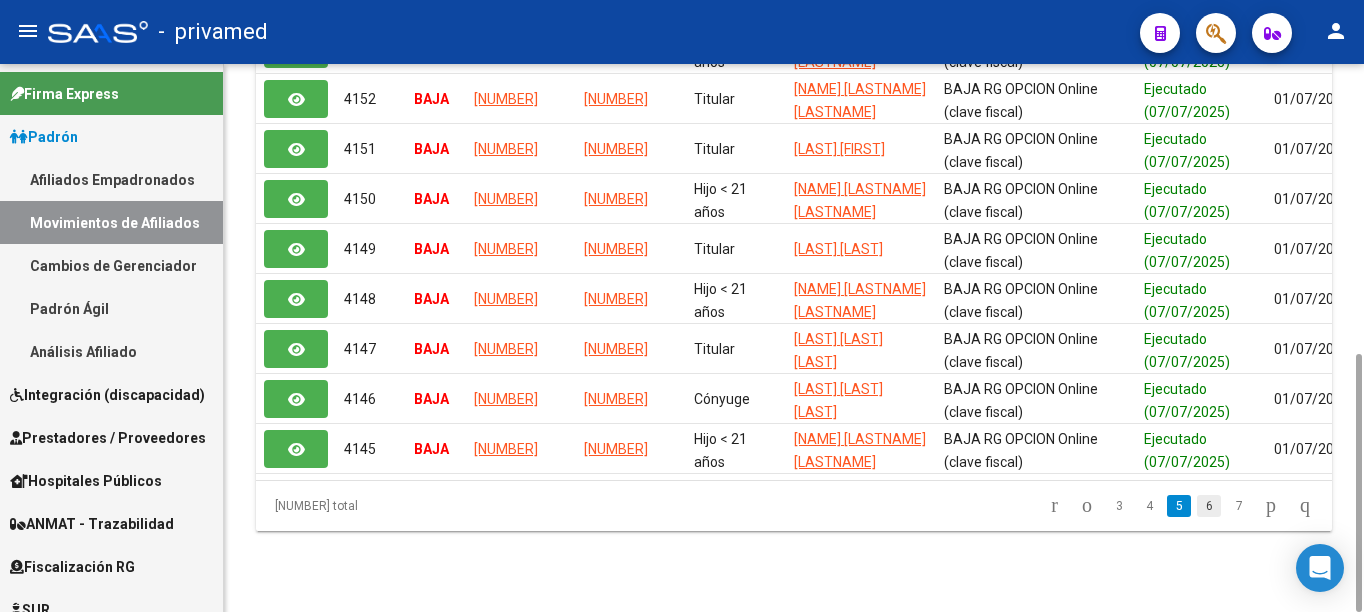 click on "6" 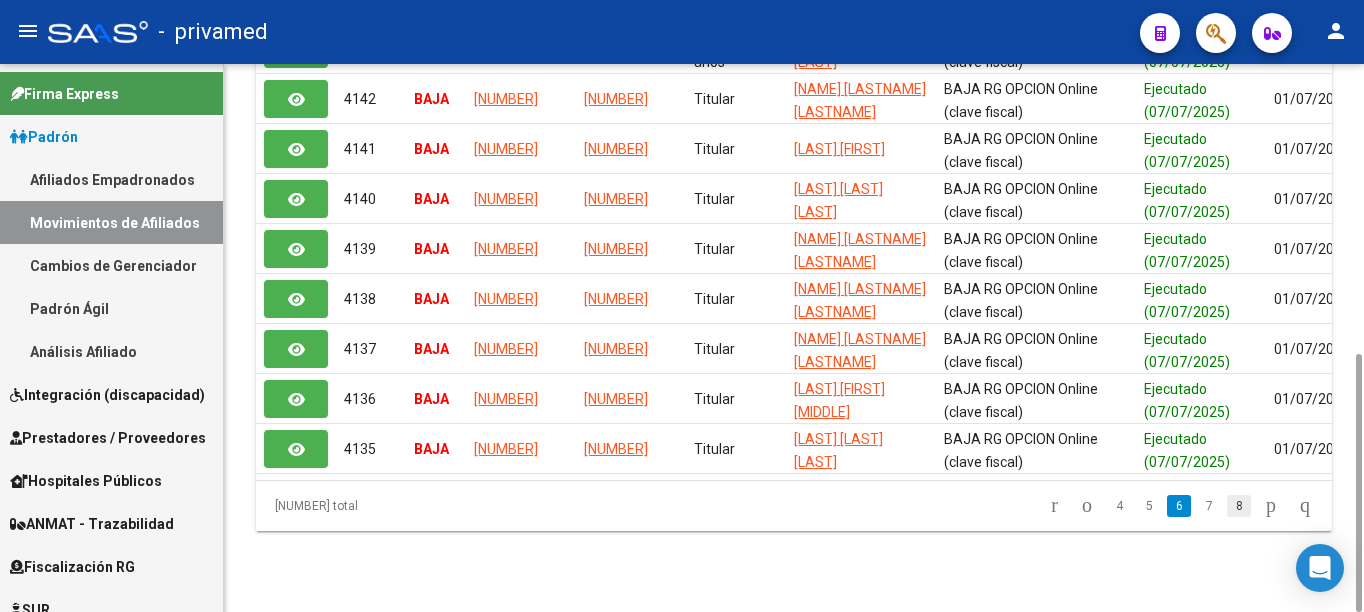 click on "8" 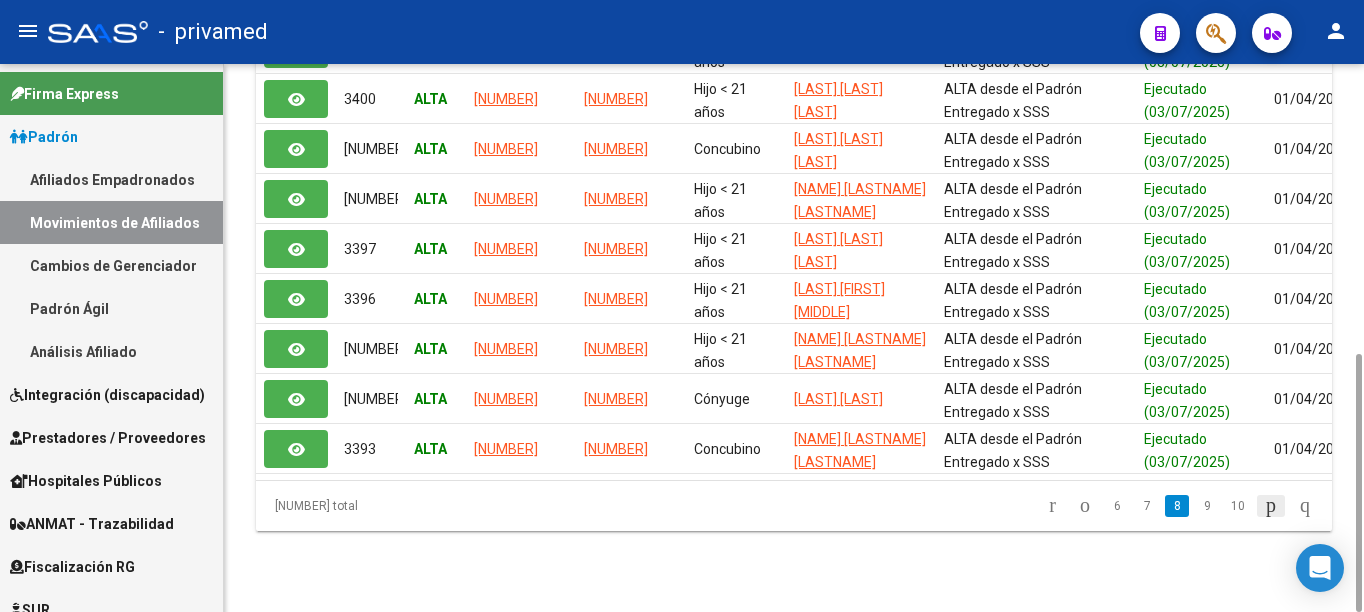 click 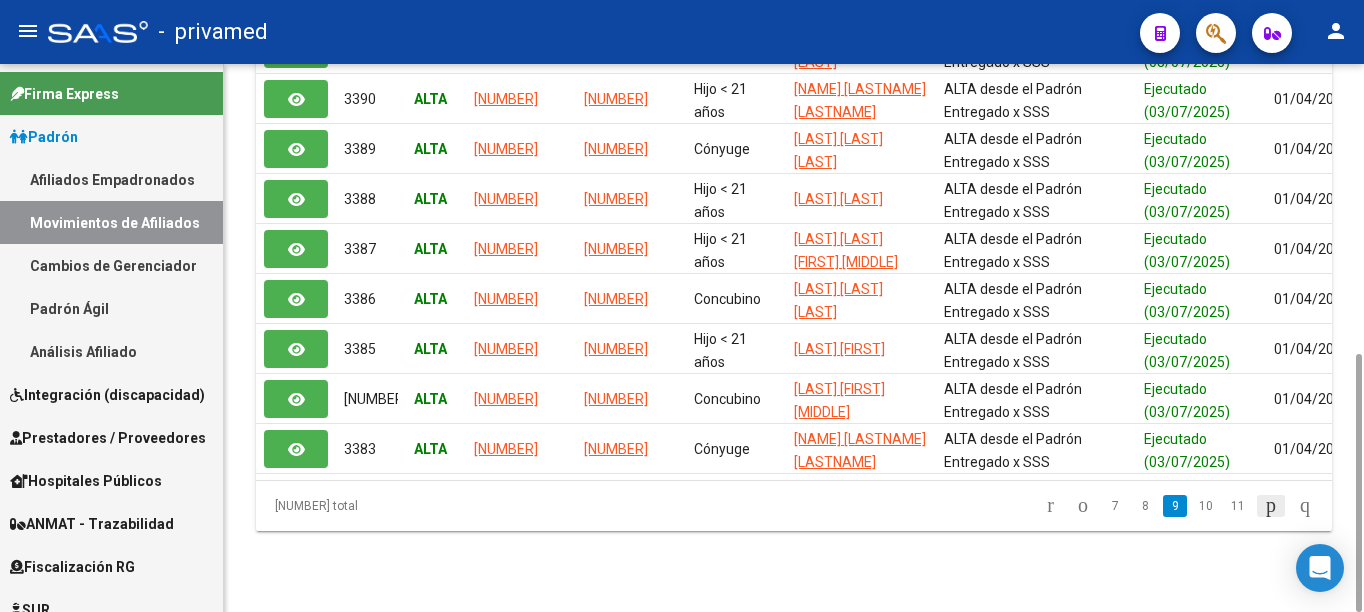 click 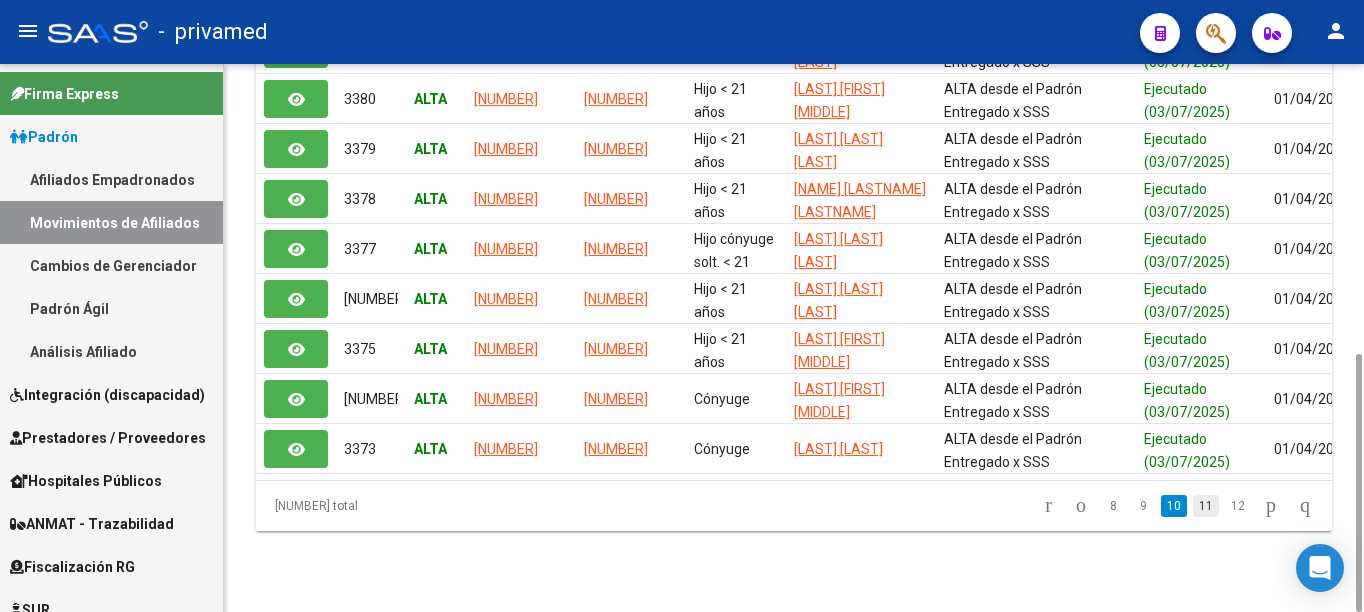 click on "11" 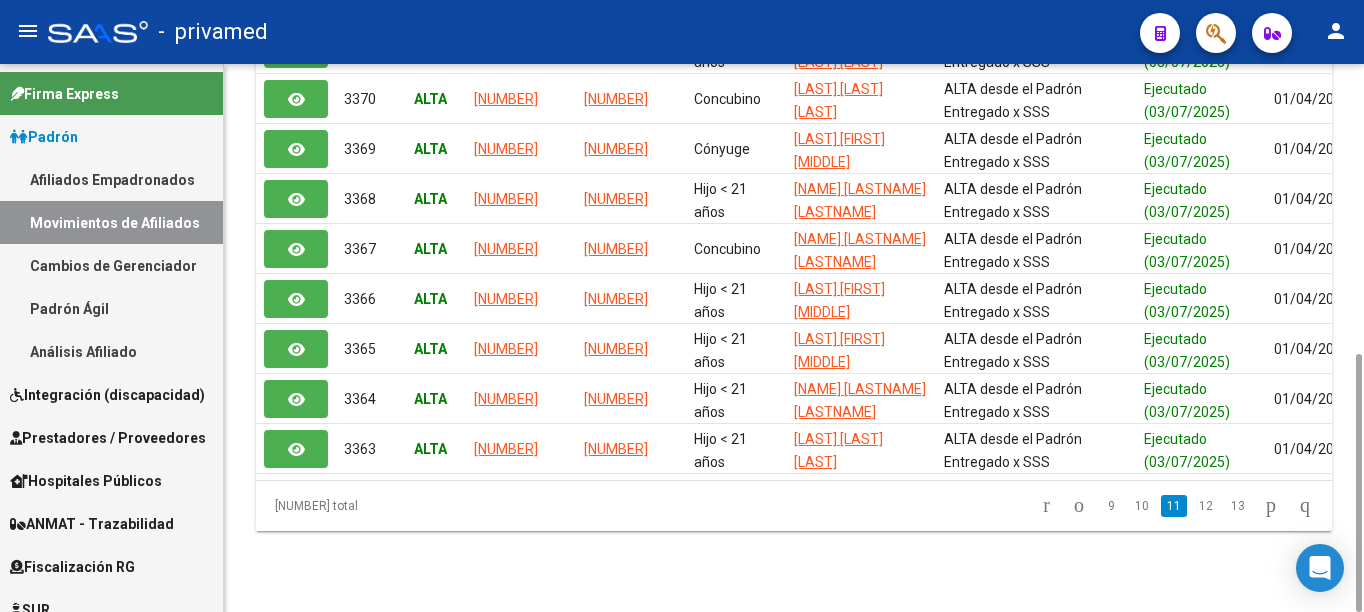 click on "12" 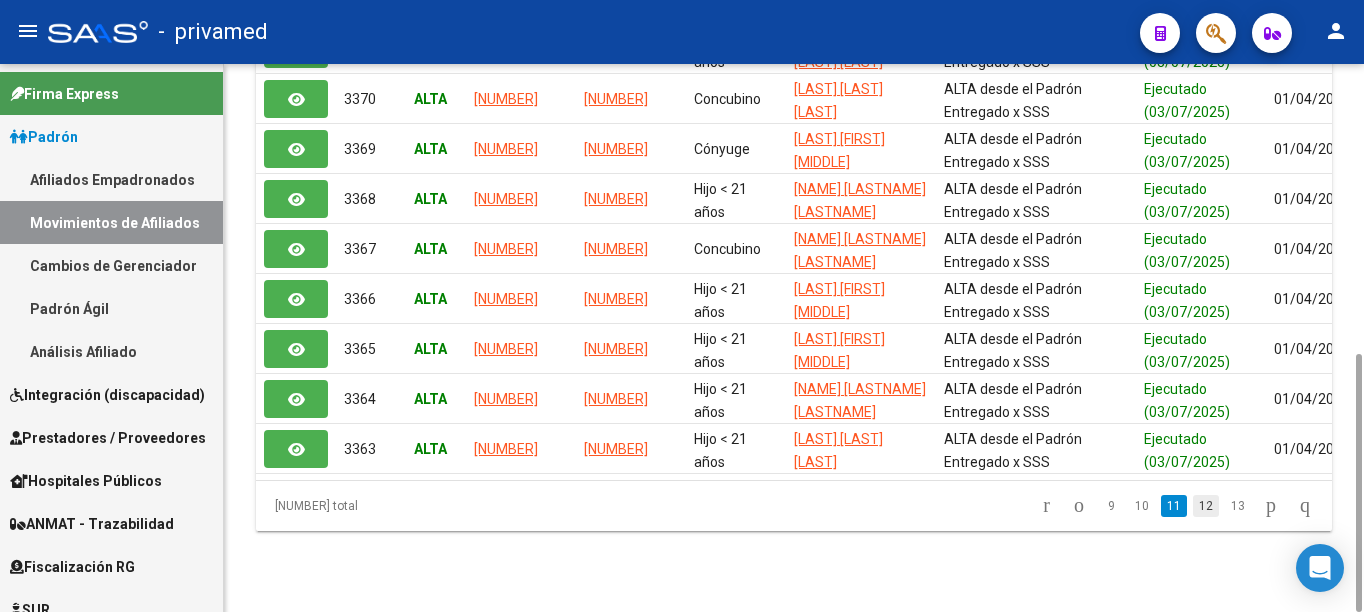 click on "12" 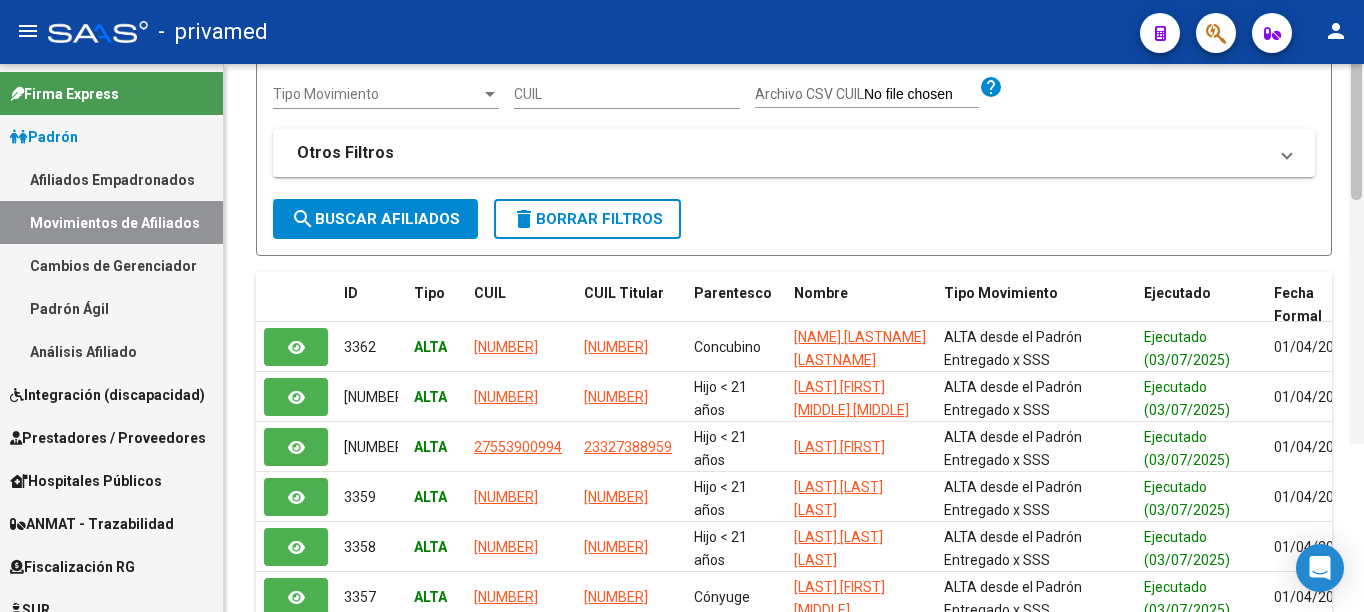 scroll, scrollTop: 0, scrollLeft: 0, axis: both 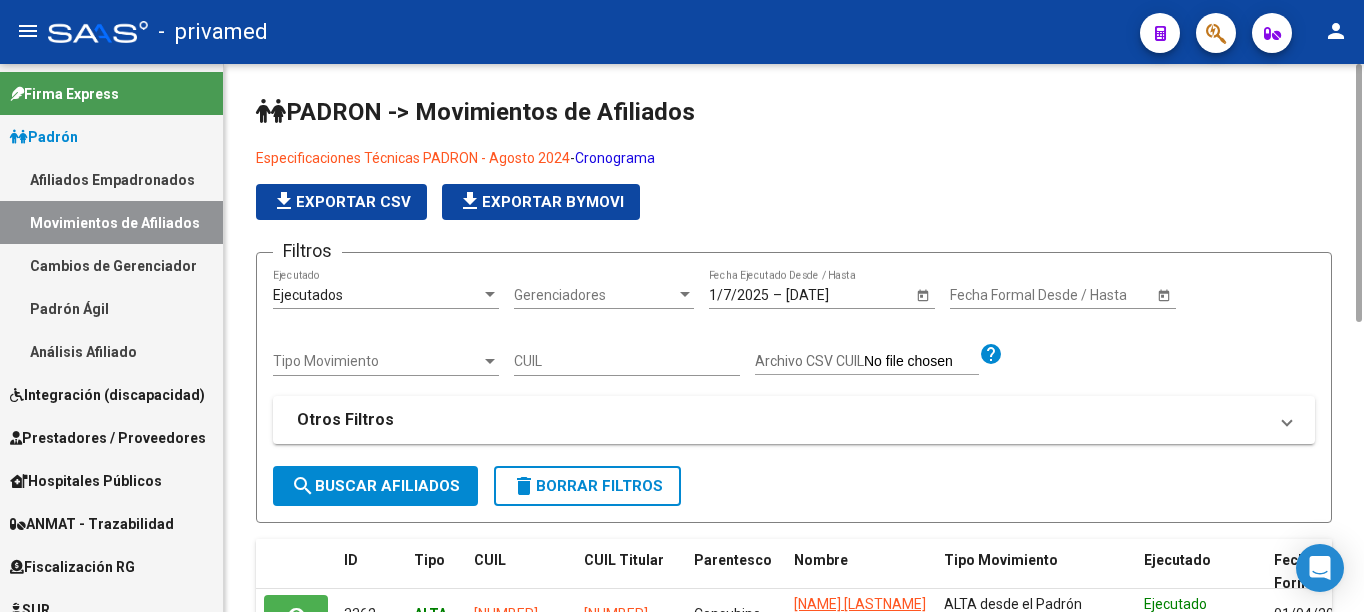 drag, startPoint x: 1357, startPoint y: 369, endPoint x: 1363, endPoint y: -19, distance: 388.0464 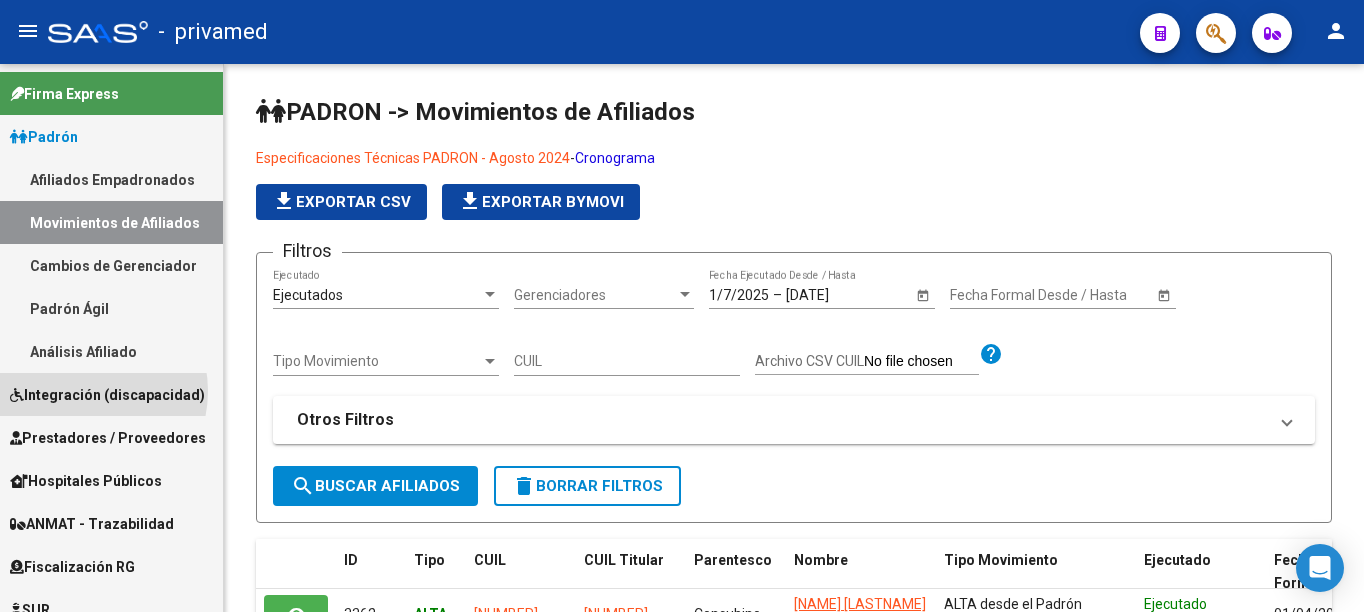 click on "Integración (discapacidad)" at bounding box center [107, 395] 